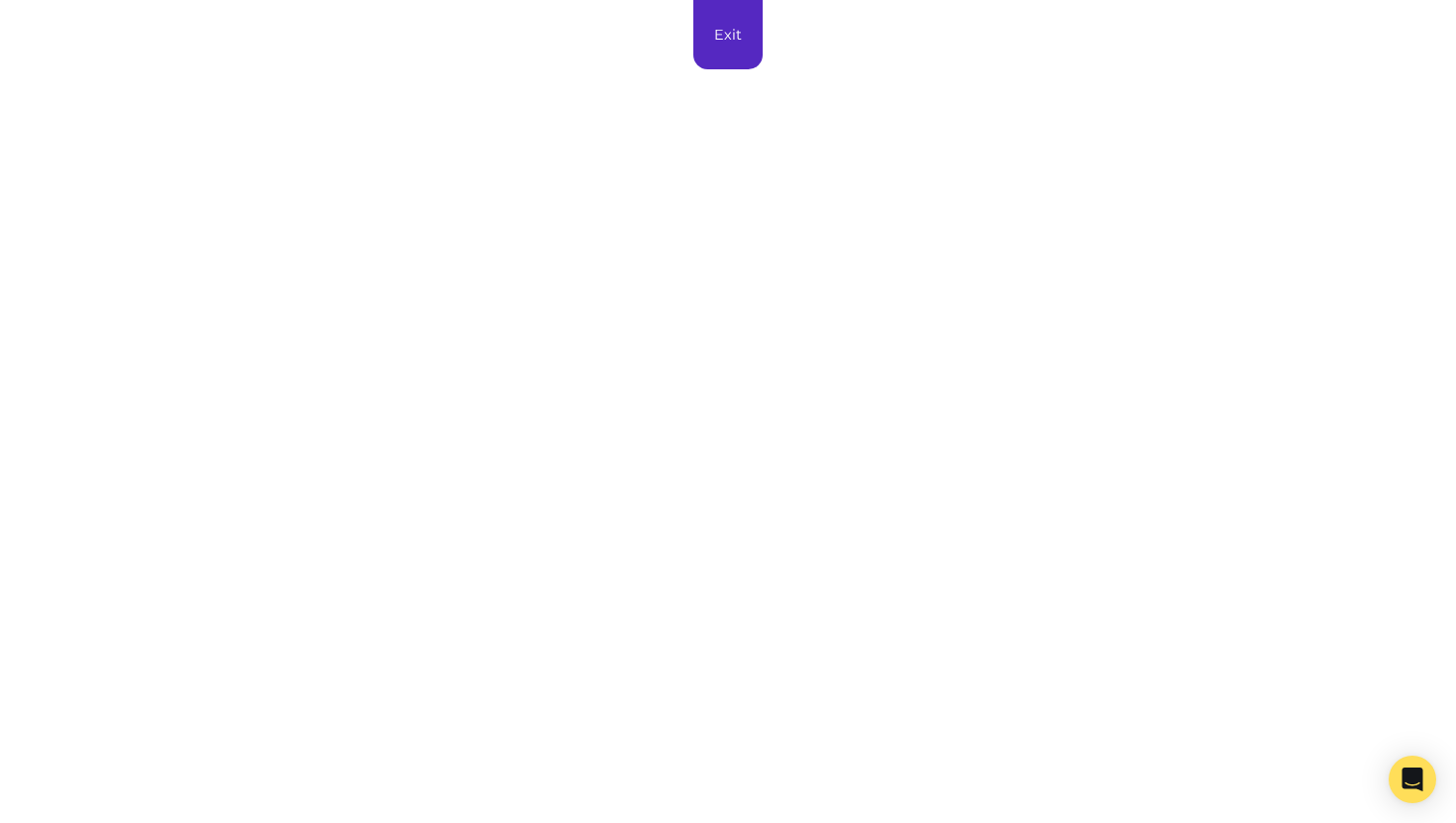 scroll, scrollTop: 0, scrollLeft: 0, axis: both 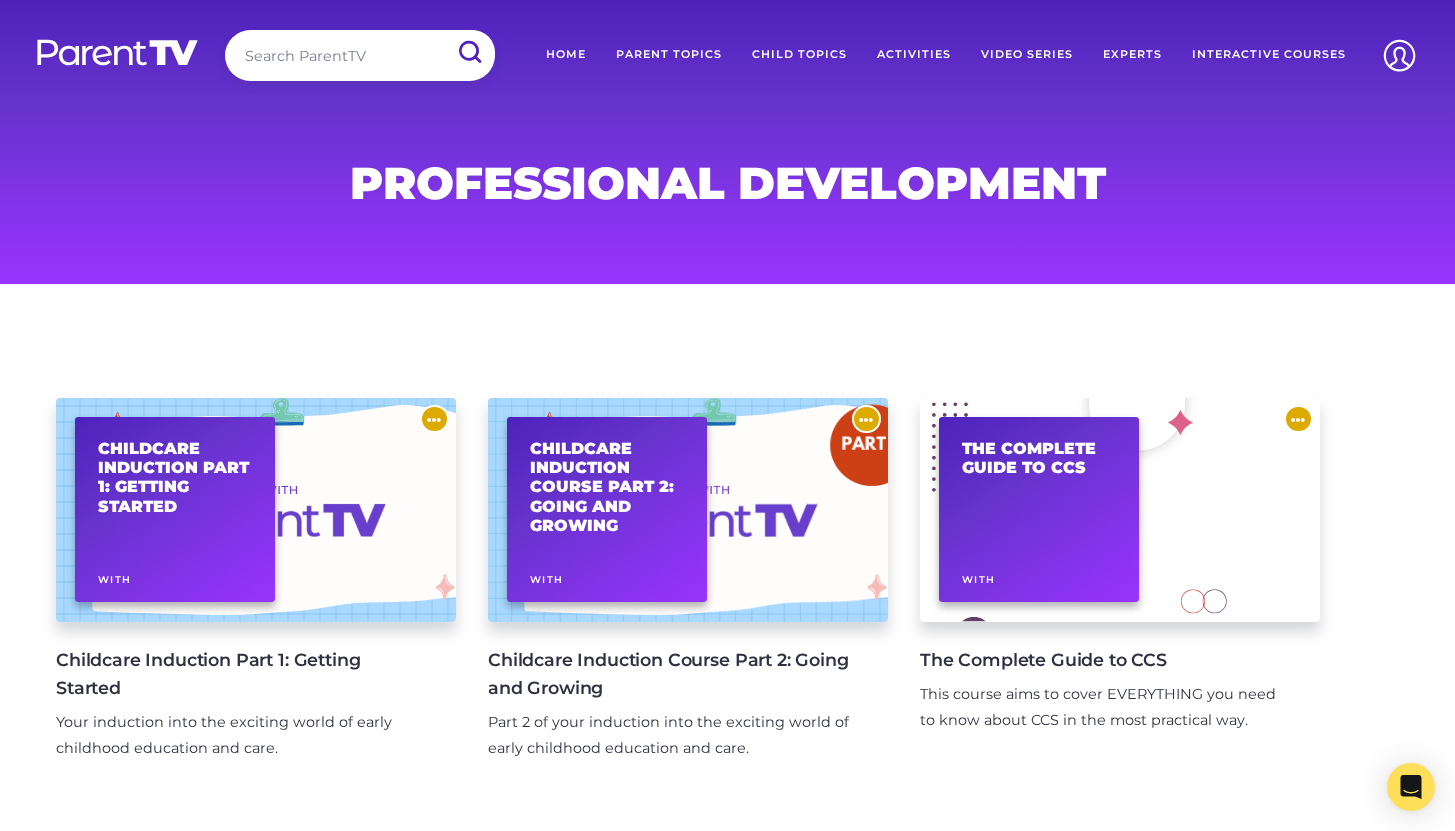 click on "Video Series" at bounding box center [1027, 55] 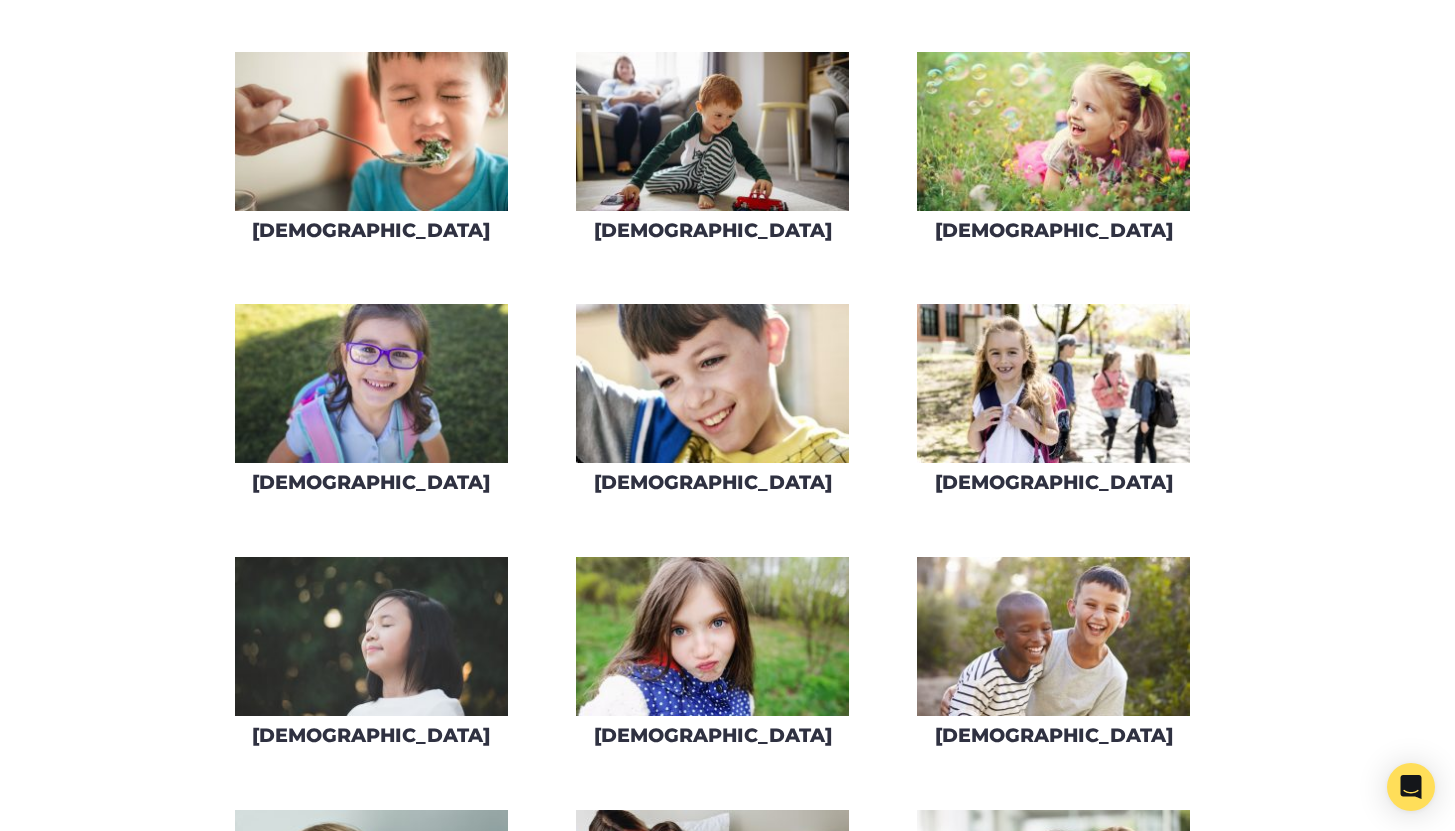 scroll, scrollTop: 0, scrollLeft: 0, axis: both 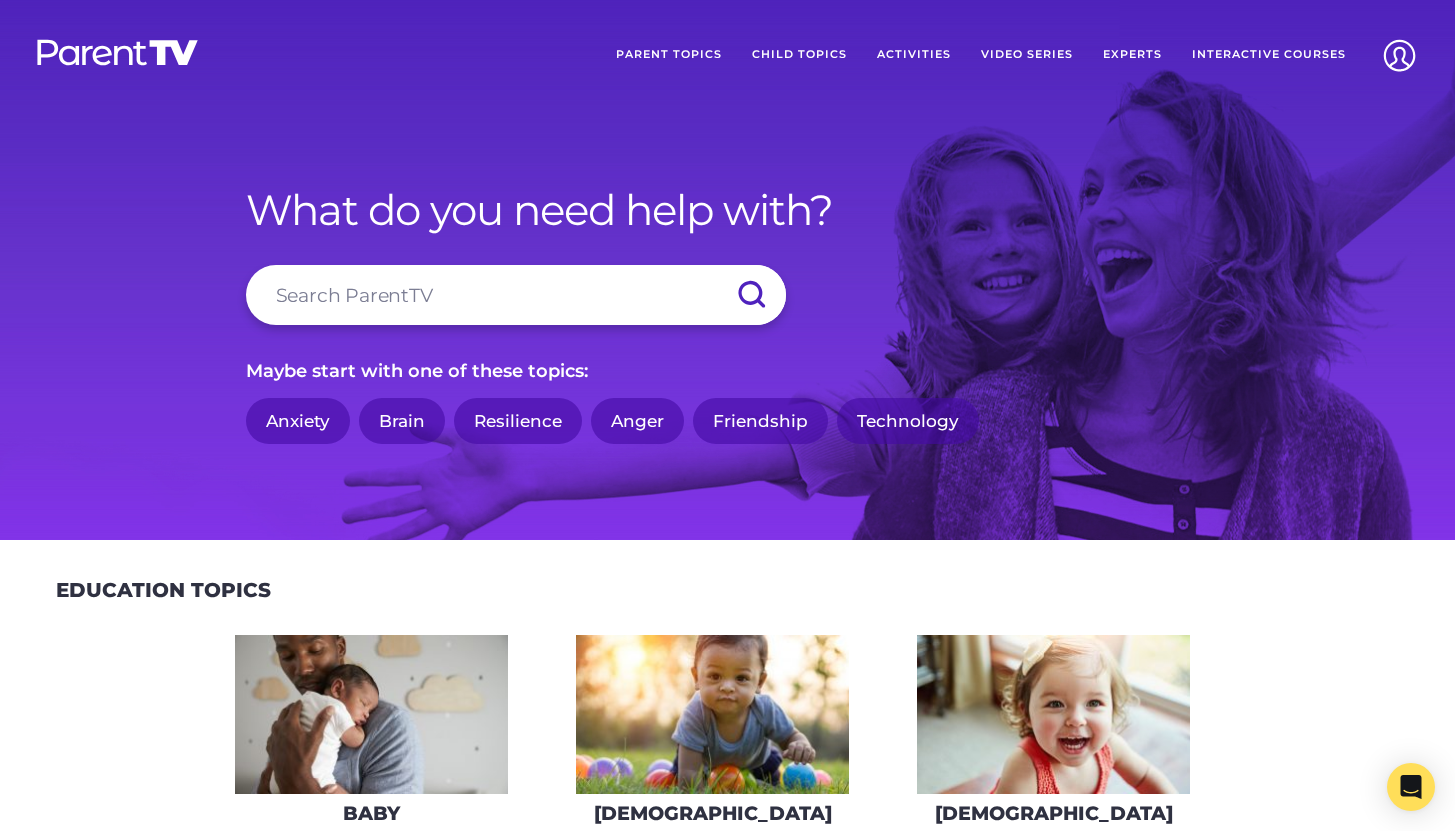 click at bounding box center [516, 295] 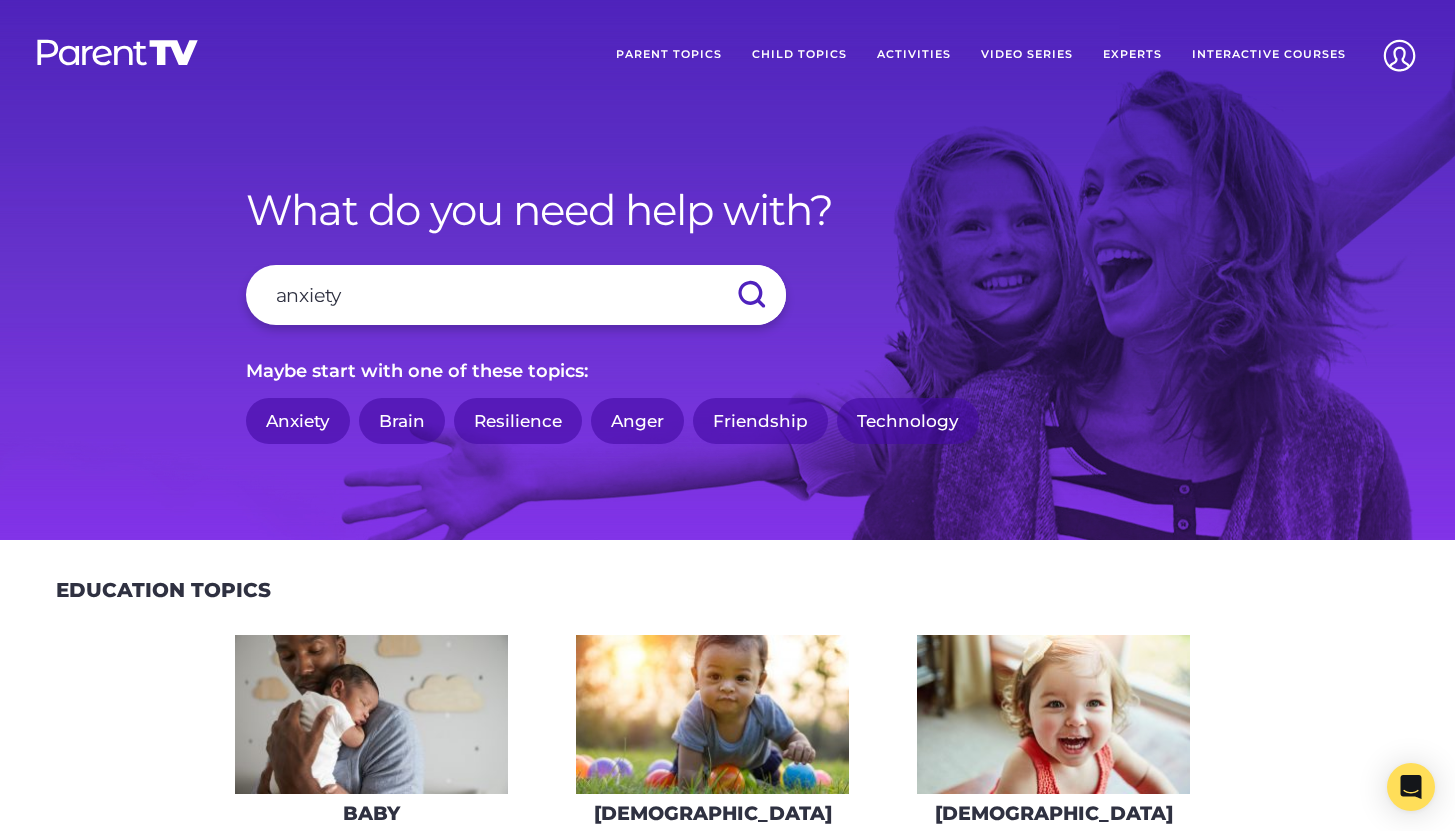 type on "anxiety" 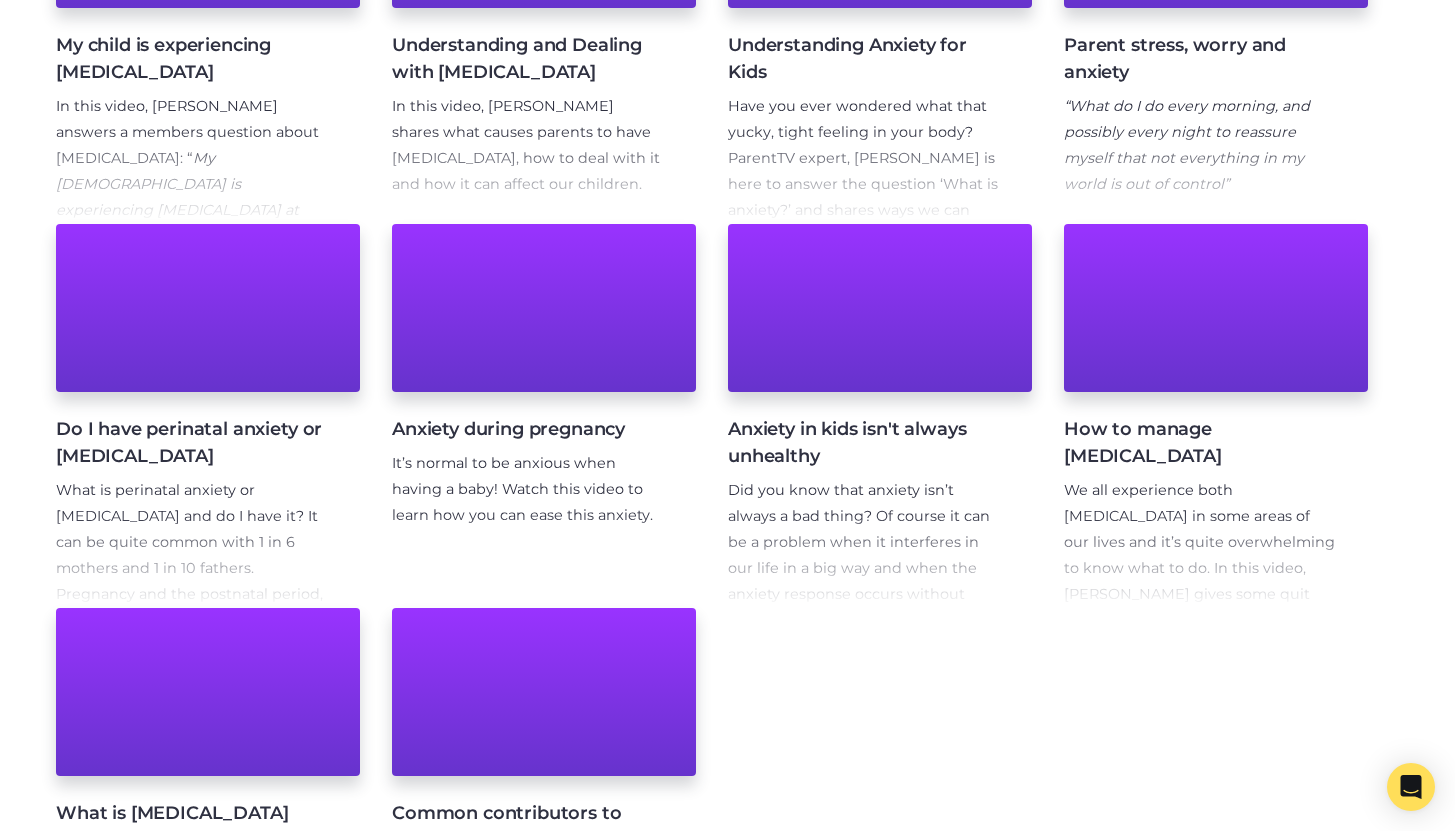 scroll, scrollTop: 963, scrollLeft: 0, axis: vertical 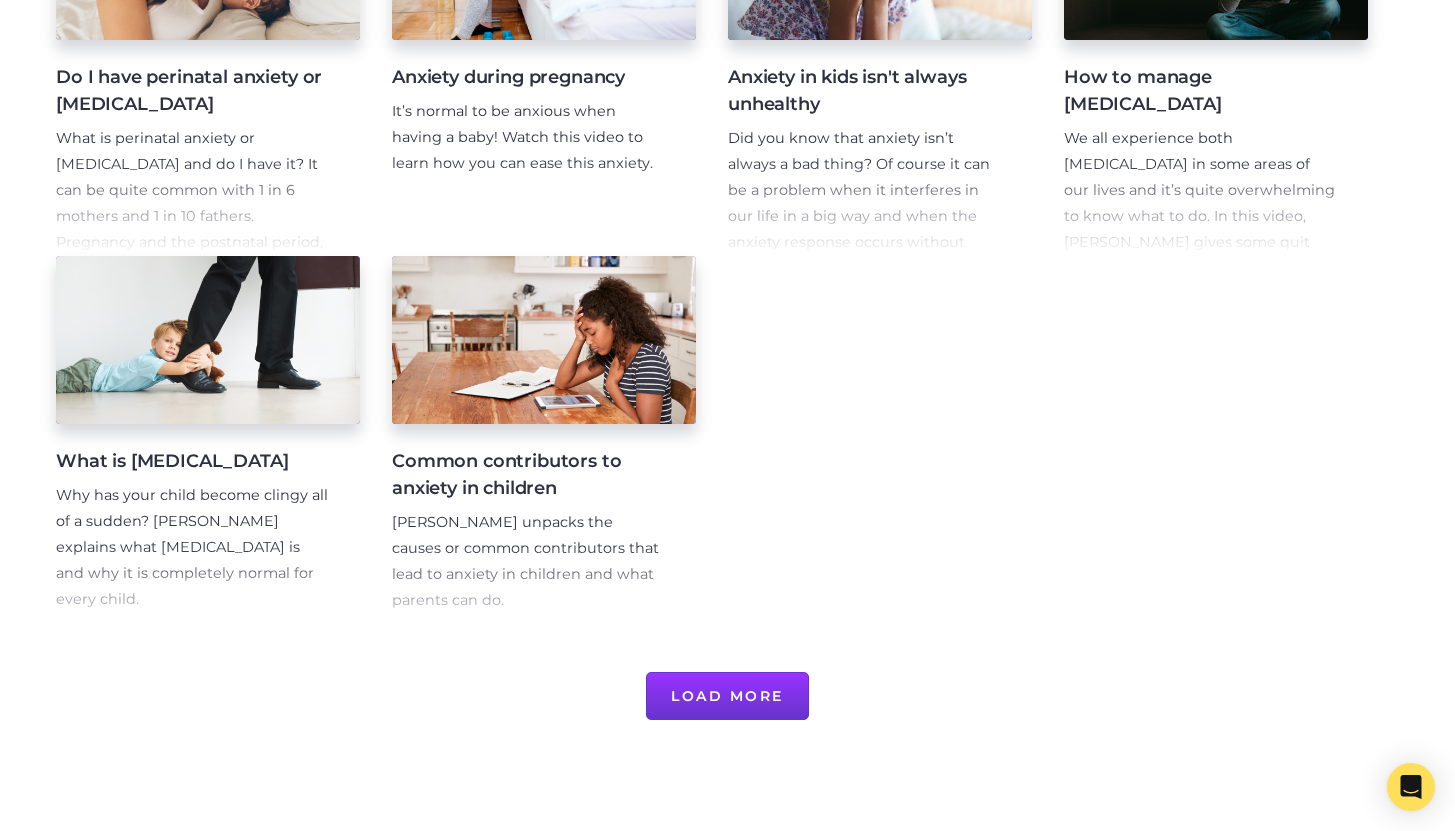 click on "What is [MEDICAL_DATA]" at bounding box center (192, 461) 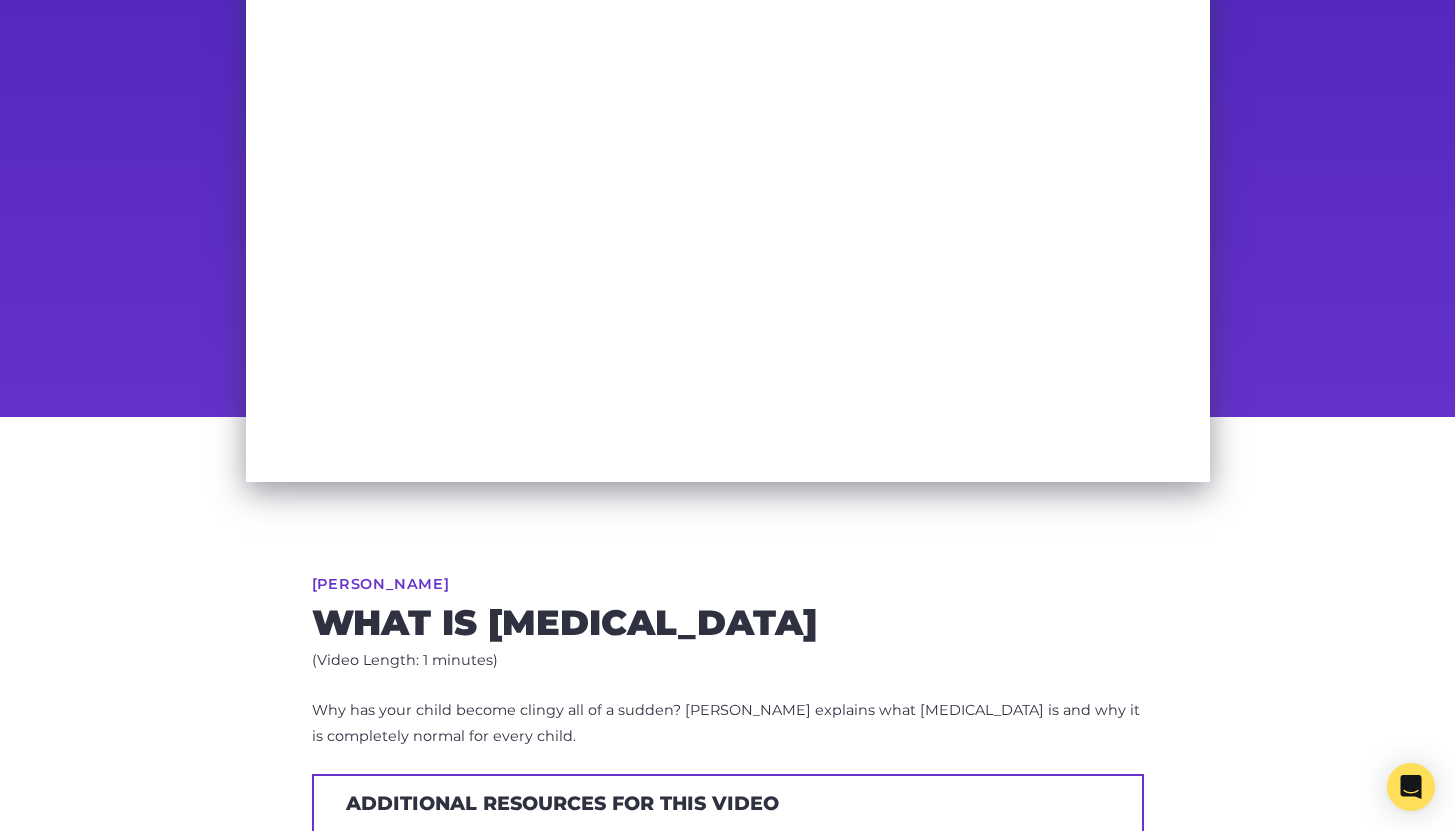 scroll, scrollTop: 369, scrollLeft: 0, axis: vertical 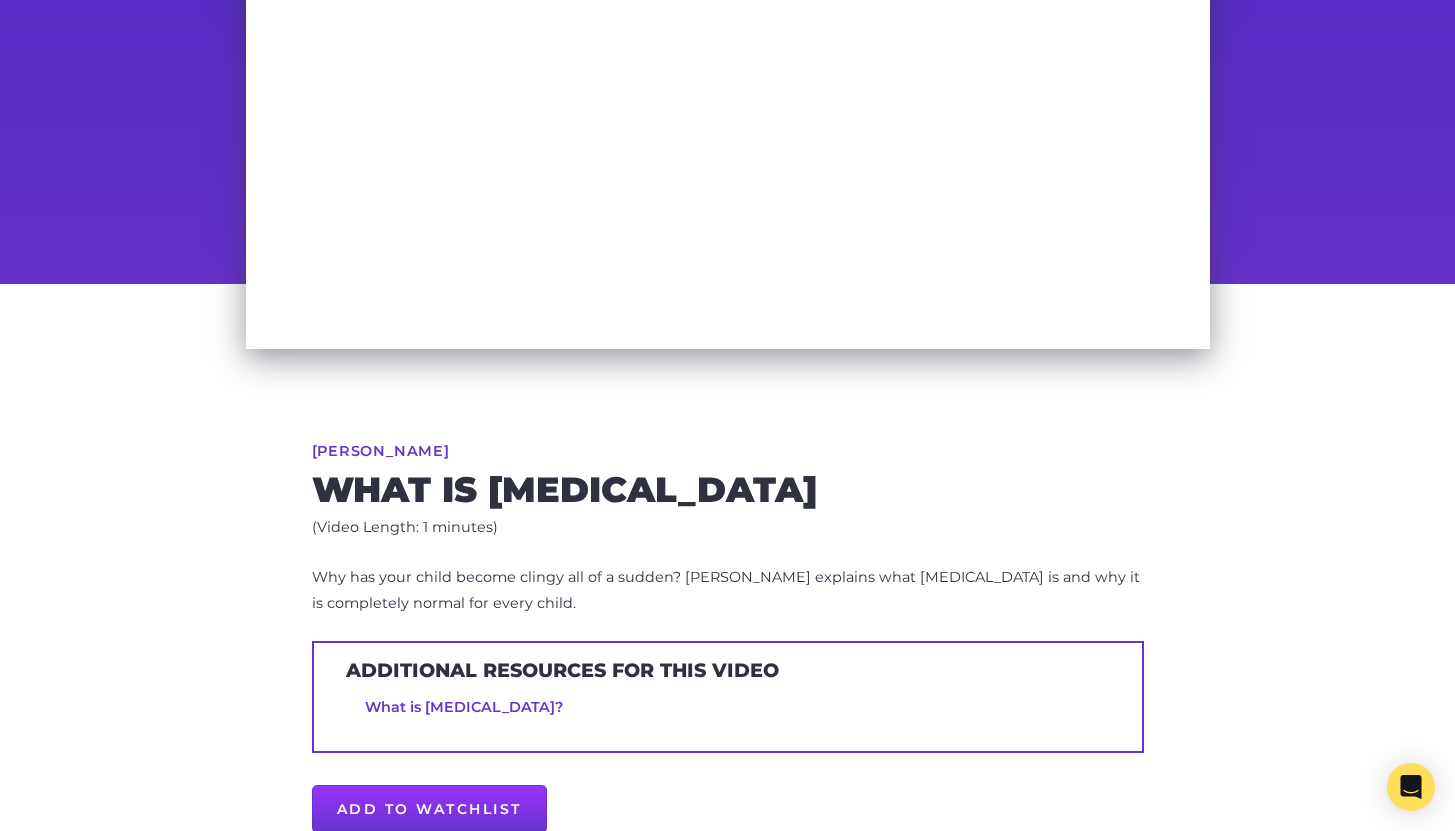 click on "[PERSON_NAME]" at bounding box center [381, 451] 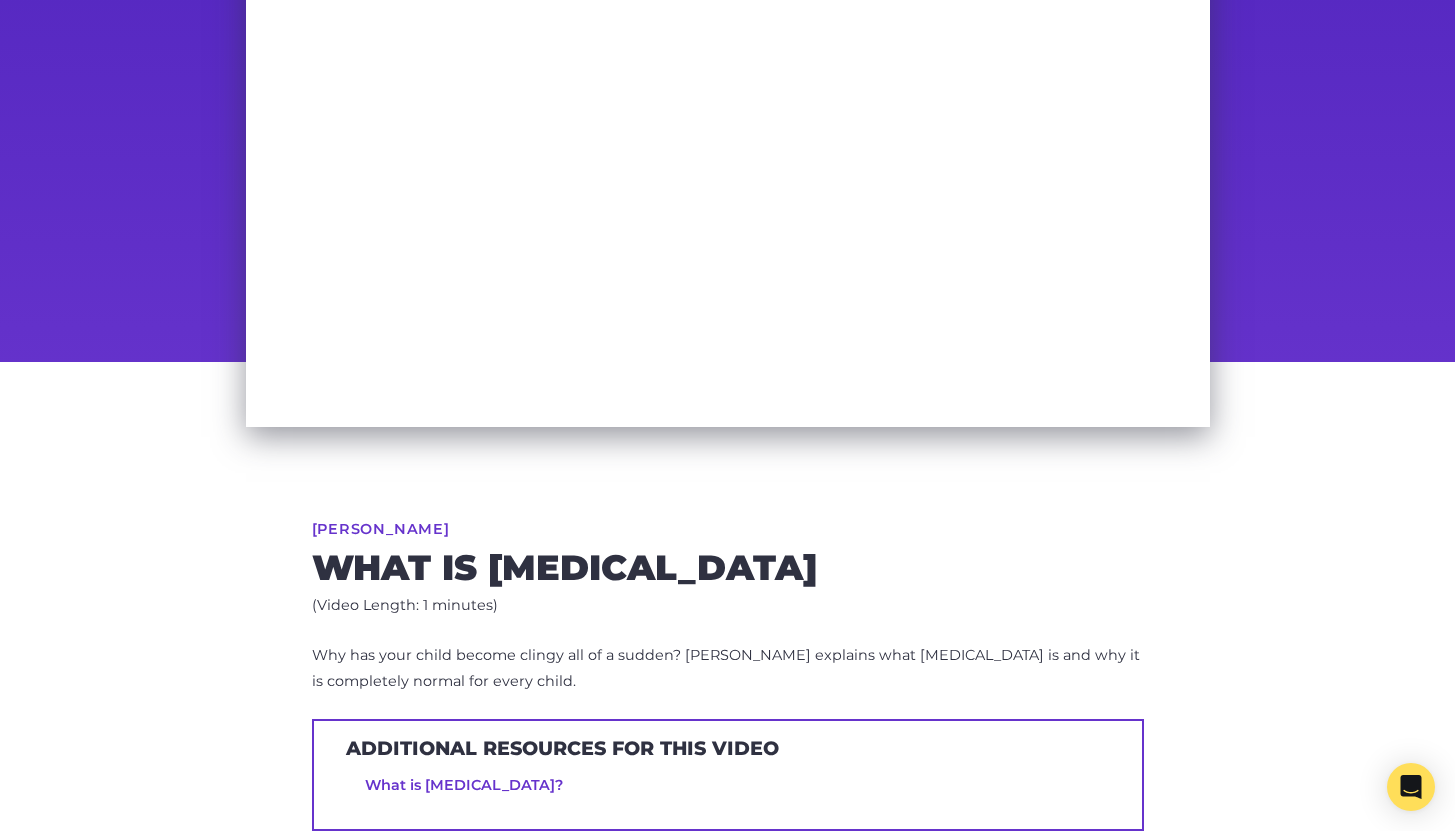 scroll, scrollTop: 112, scrollLeft: 0, axis: vertical 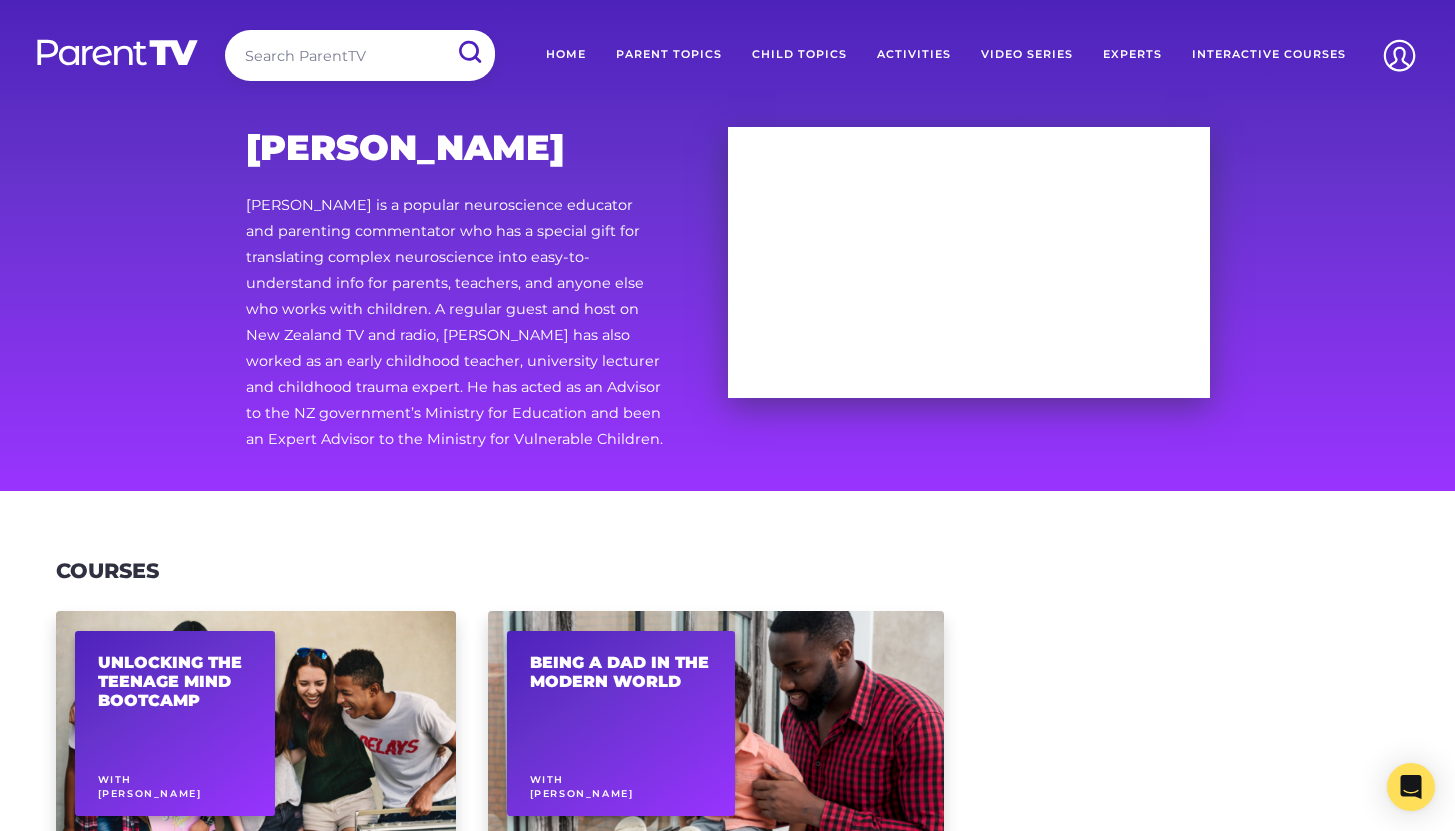 click on "Experts" at bounding box center [1132, 55] 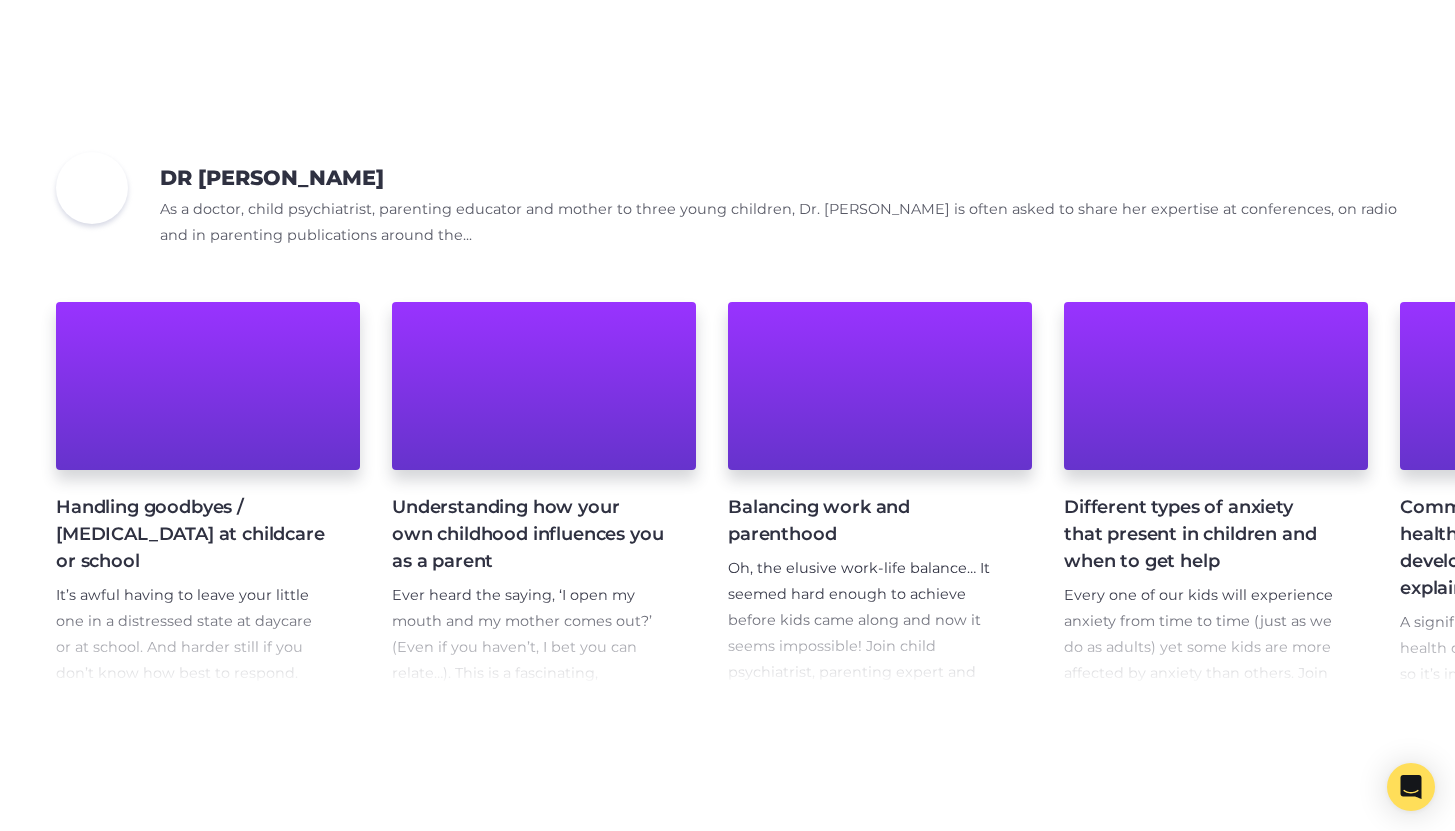 scroll, scrollTop: 7227, scrollLeft: 0, axis: vertical 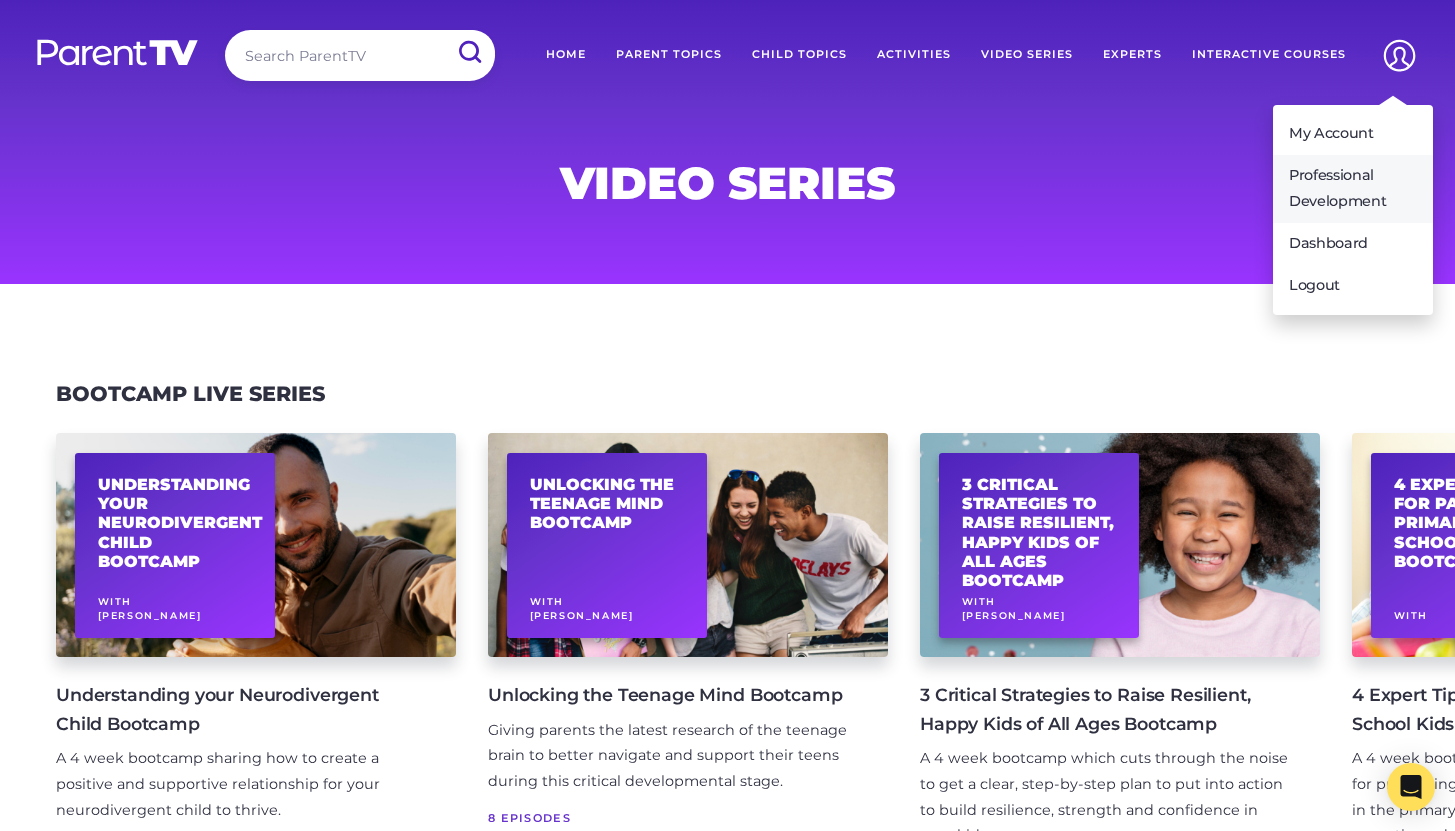 click on "Professional Development" at bounding box center (1353, 189) 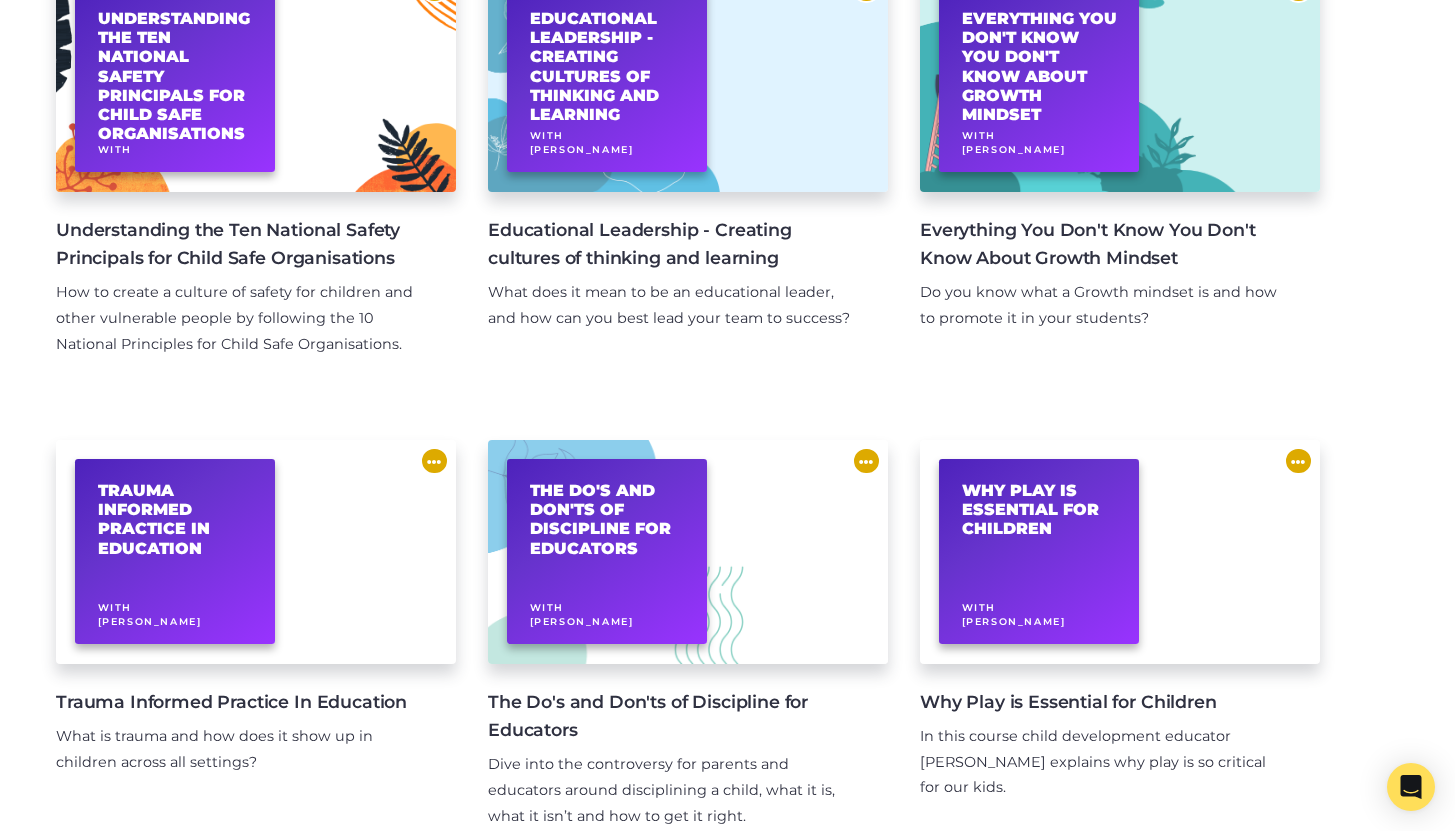 scroll, scrollTop: 948, scrollLeft: 0, axis: vertical 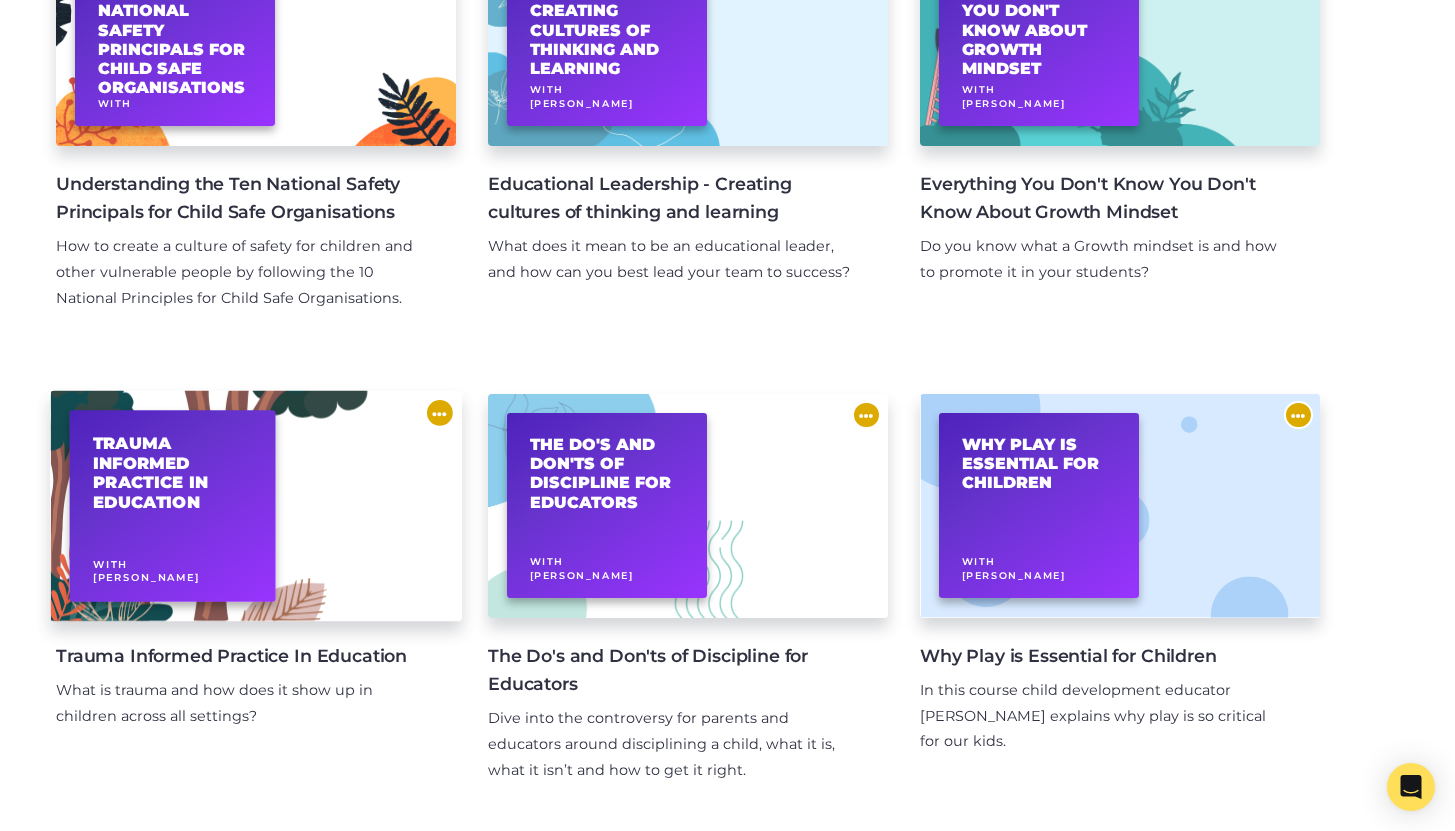 click on "Trauma Informed Practice In Education   With Dr Vanessa Lapointe" at bounding box center (256, 505) 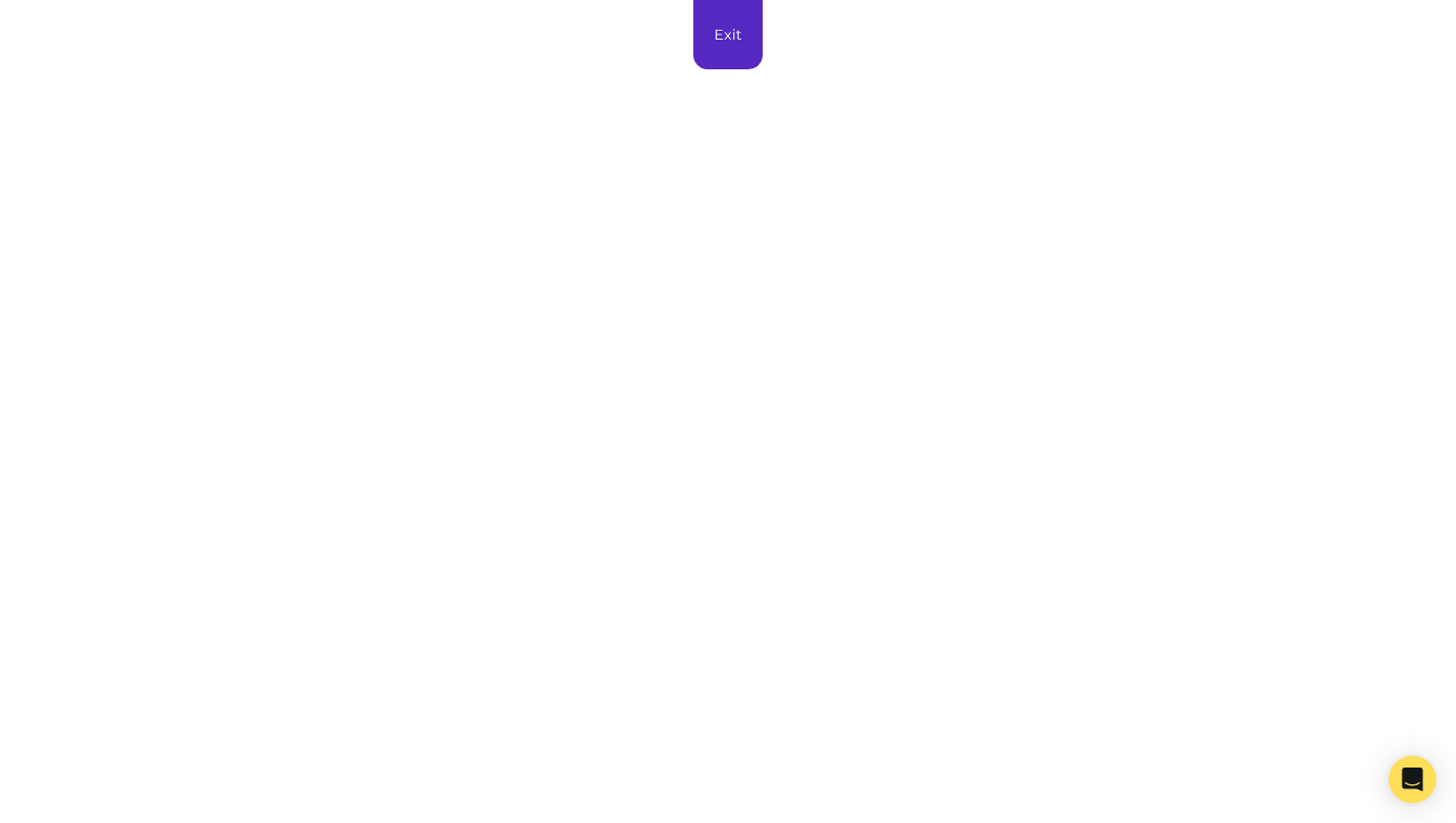 scroll, scrollTop: 0, scrollLeft: 0, axis: both 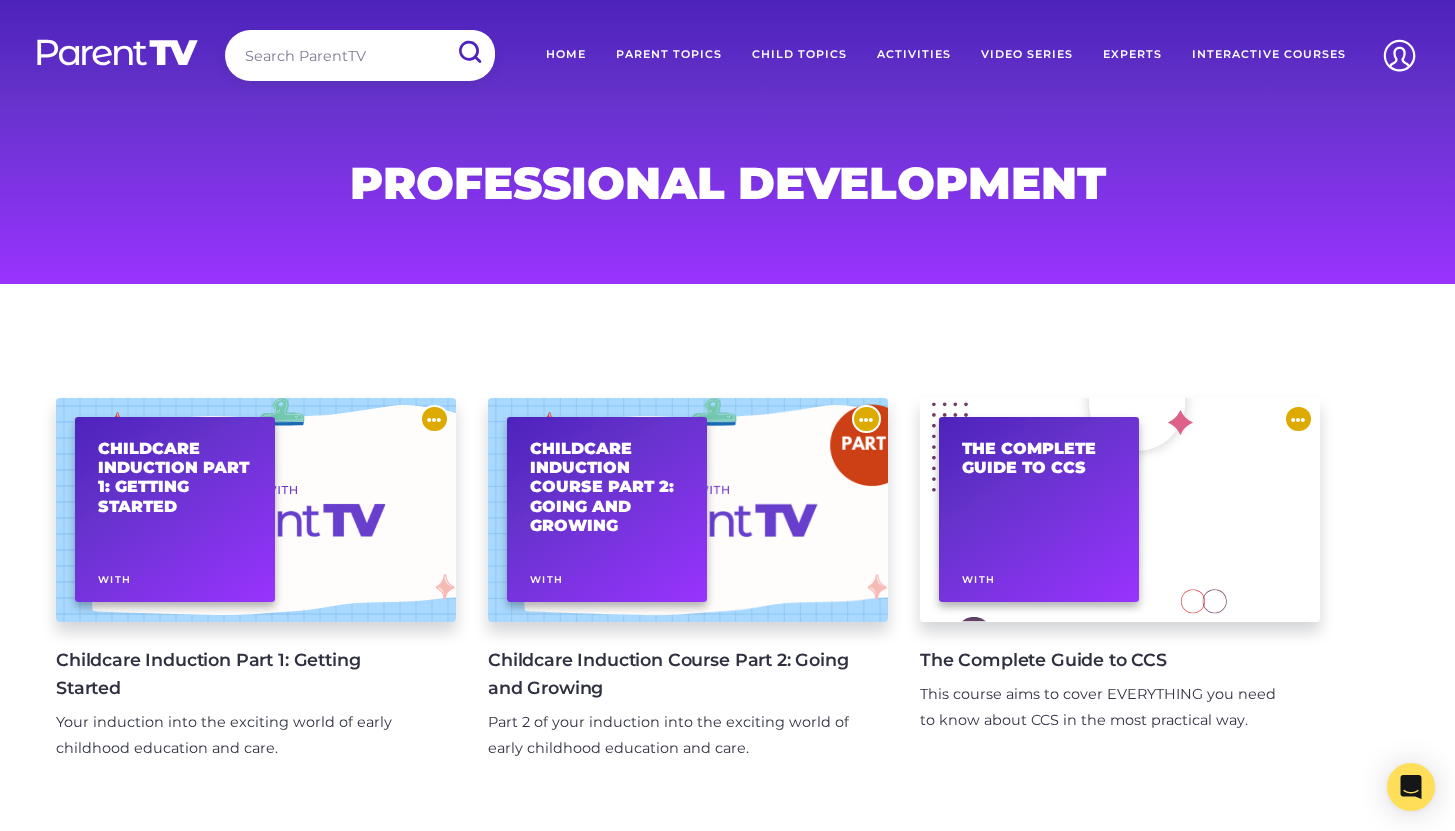 click on "Home" at bounding box center [566, 55] 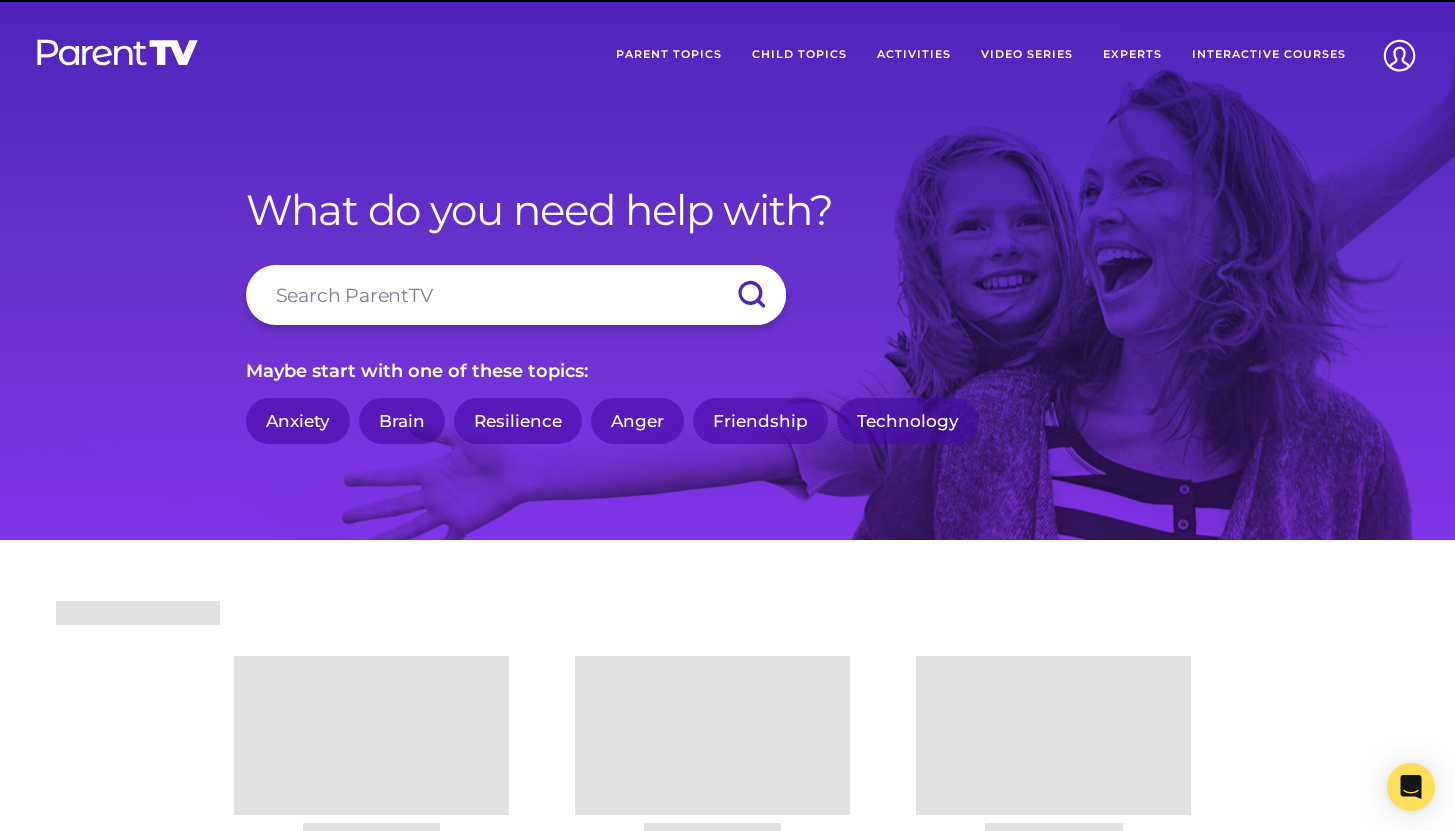 scroll, scrollTop: 0, scrollLeft: 0, axis: both 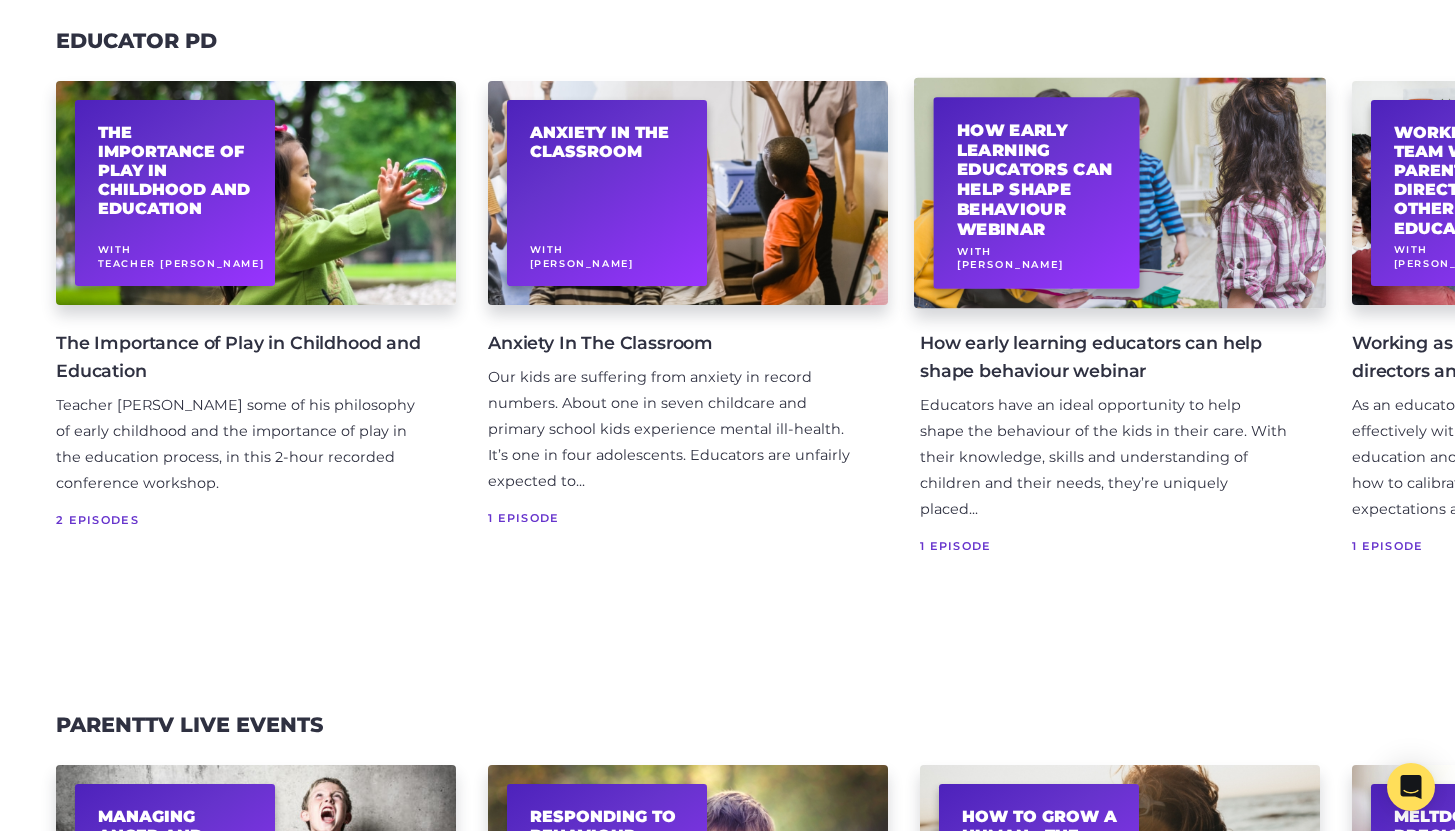 click on "How early learning educators can help shape behaviour webinar   With [PERSON_NAME]" at bounding box center [1120, 193] 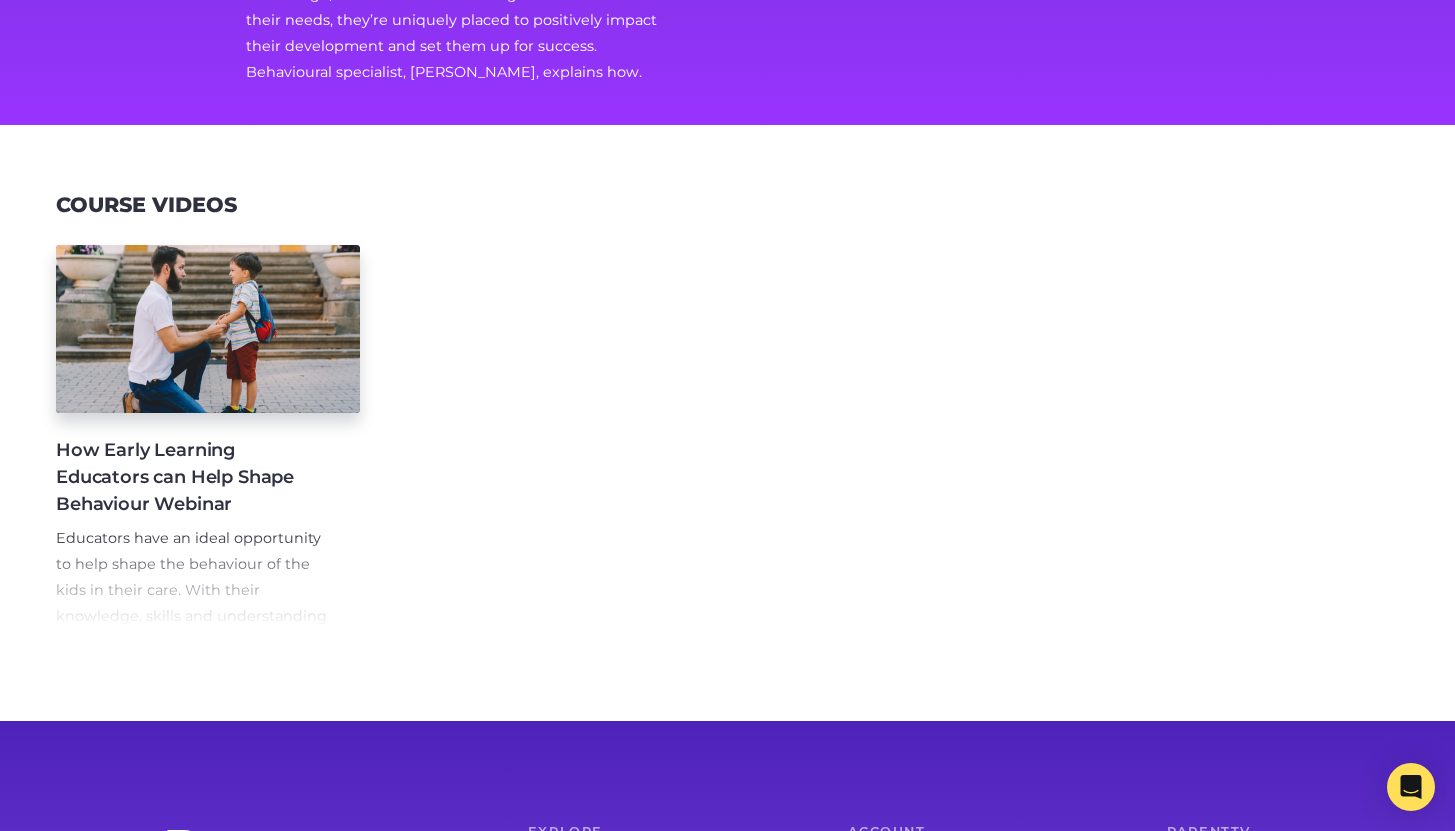 scroll, scrollTop: 526, scrollLeft: 0, axis: vertical 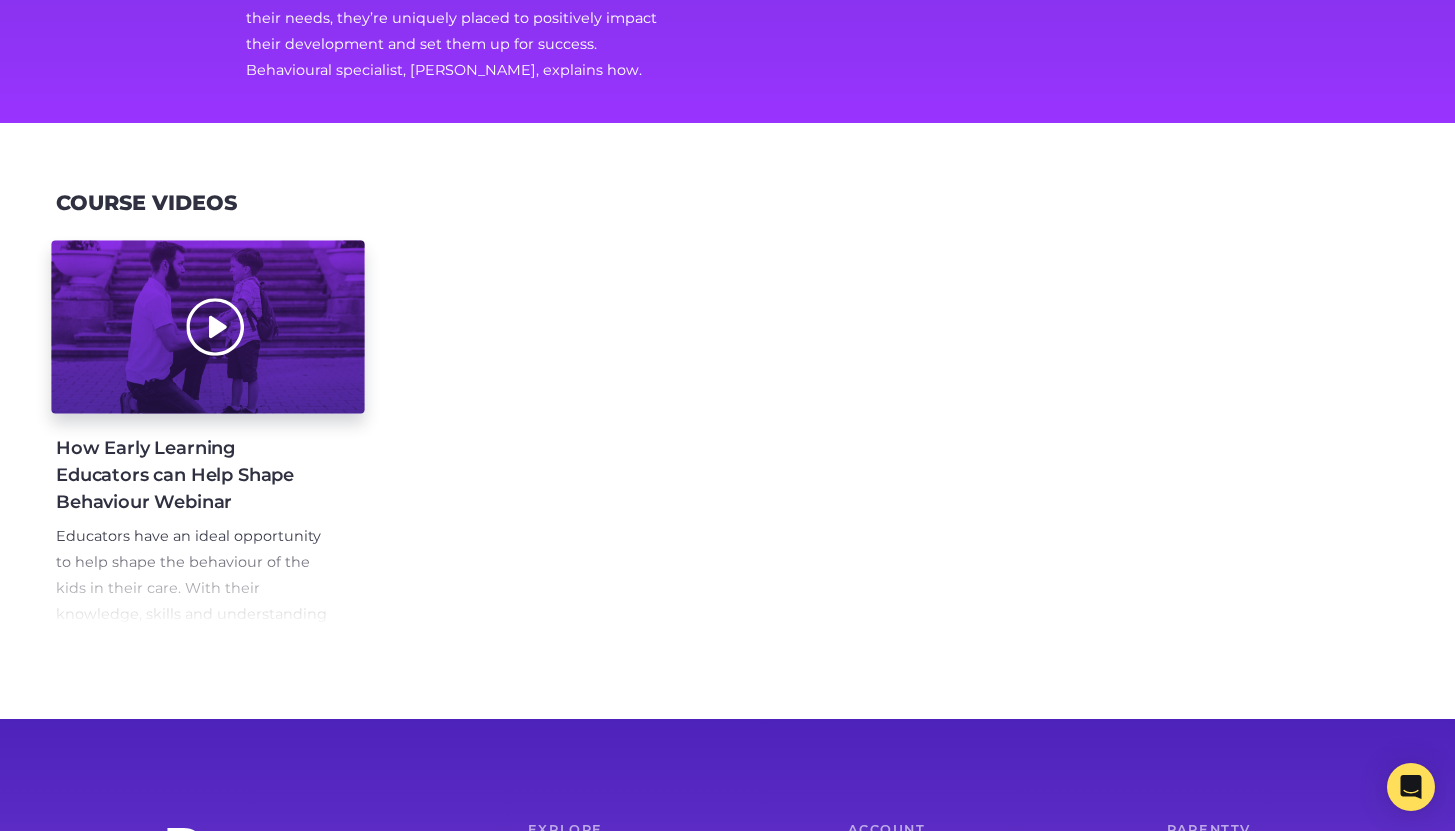 click at bounding box center [207, 326] 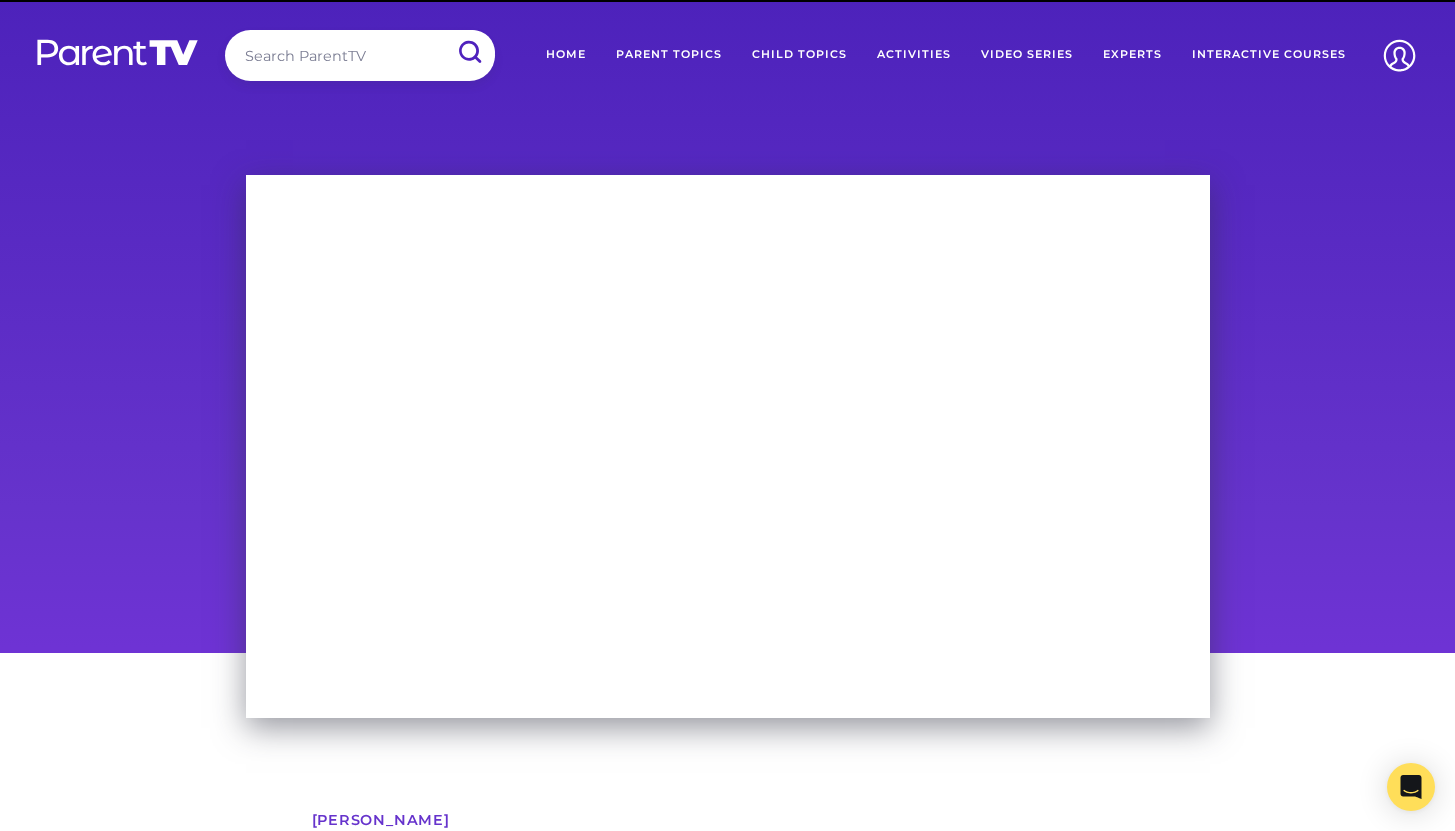 scroll, scrollTop: 0, scrollLeft: 0, axis: both 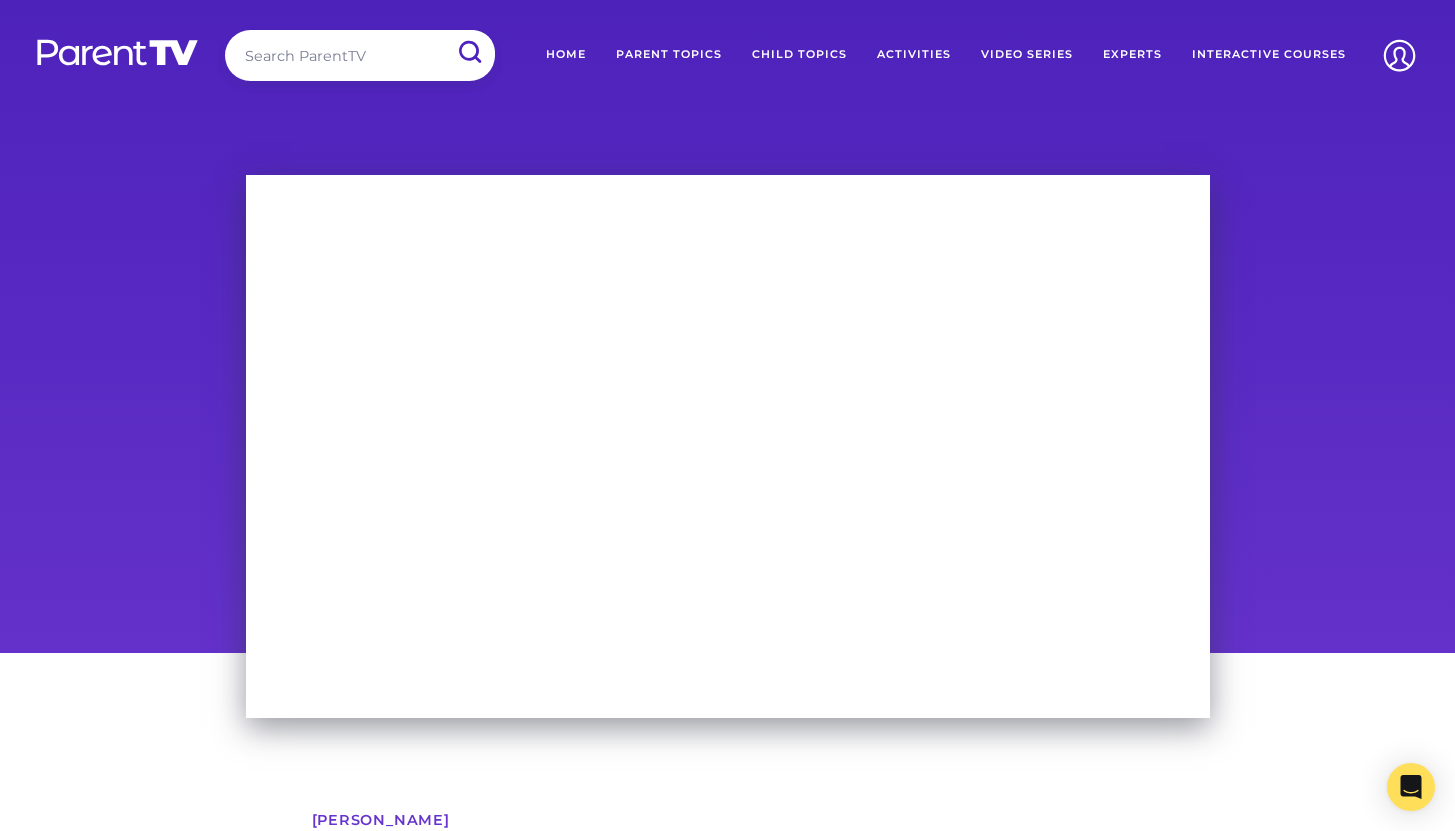 click at bounding box center [360, 55] 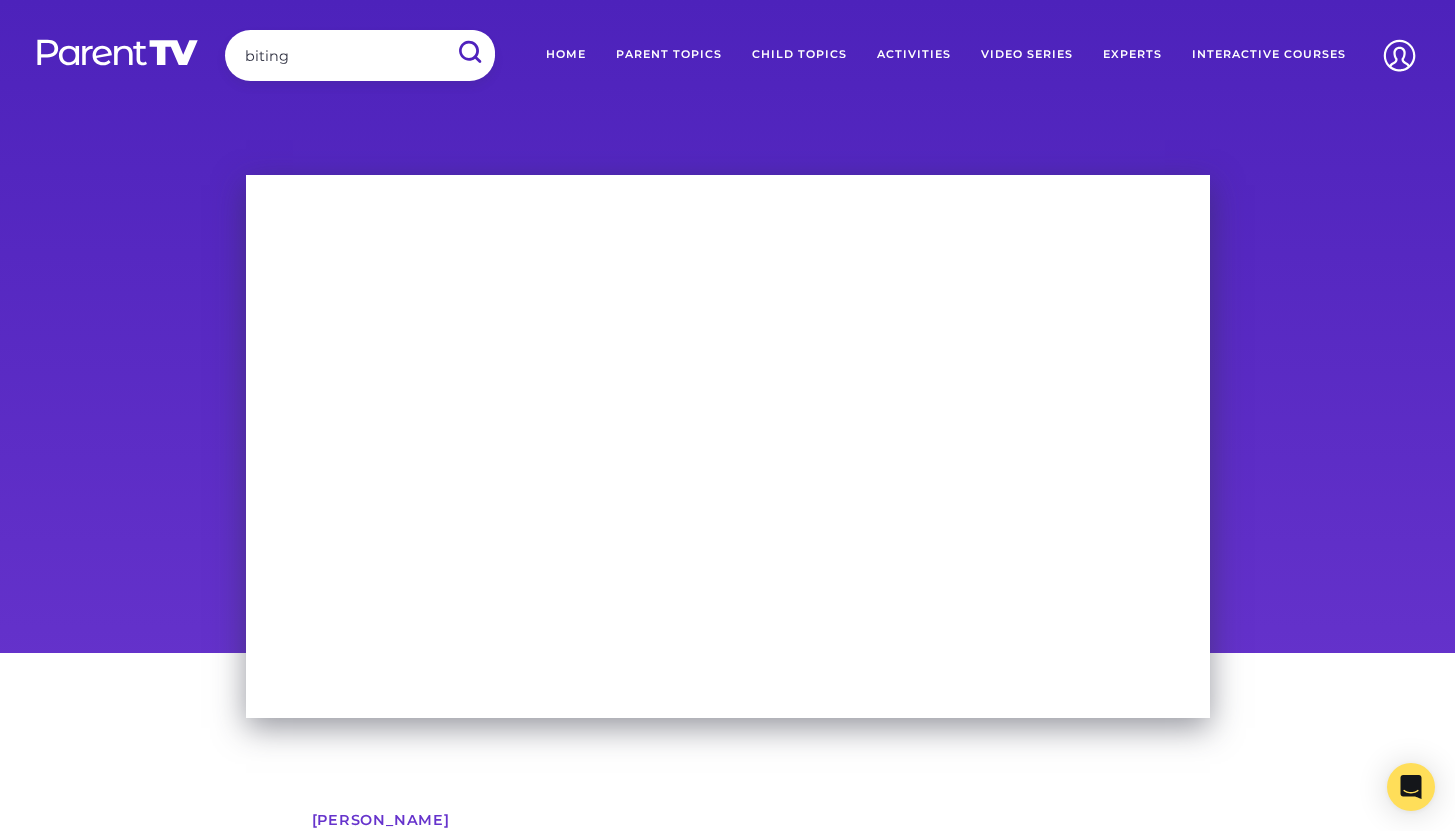 type on "biting" 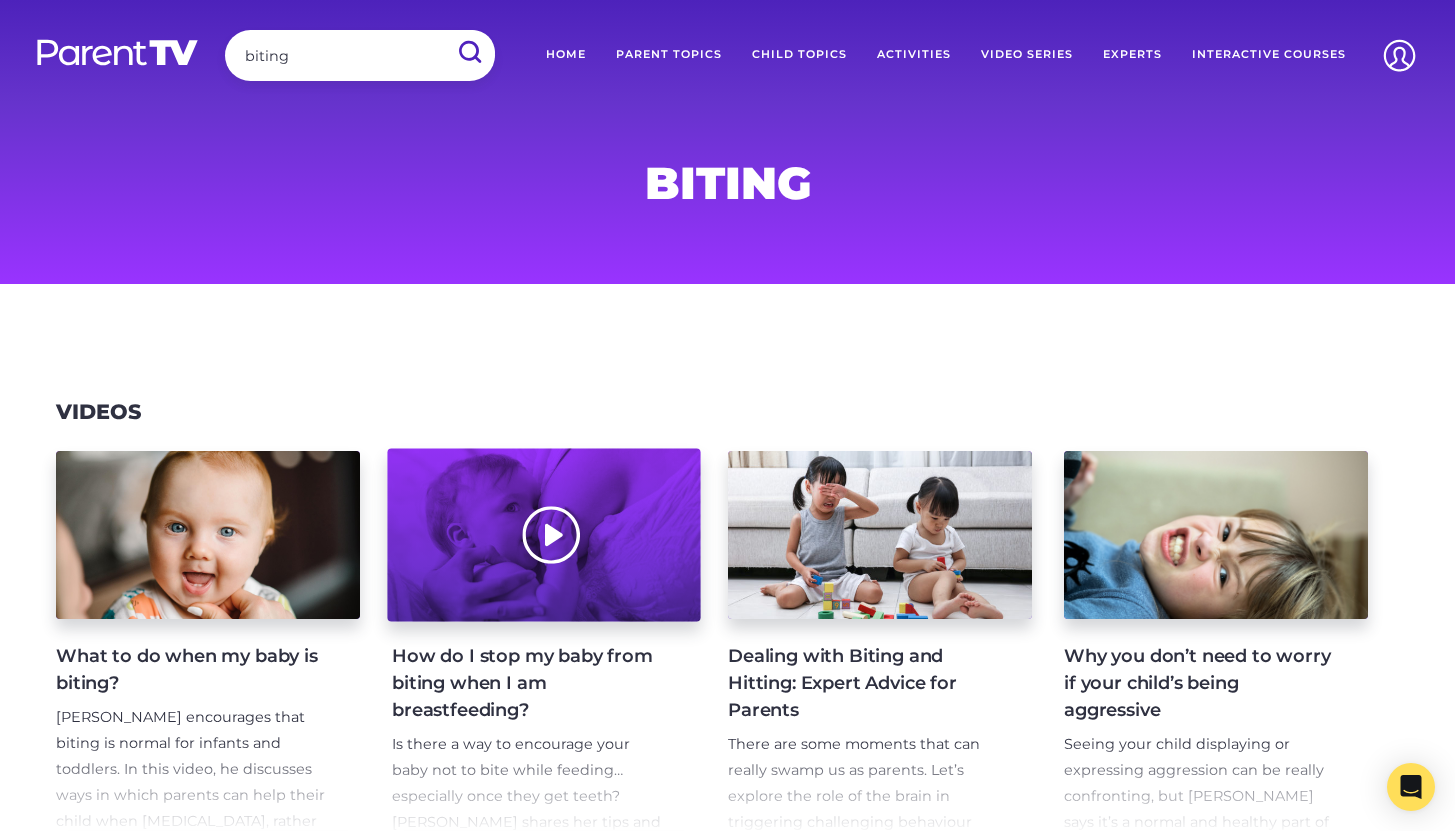 scroll, scrollTop: 373, scrollLeft: 0, axis: vertical 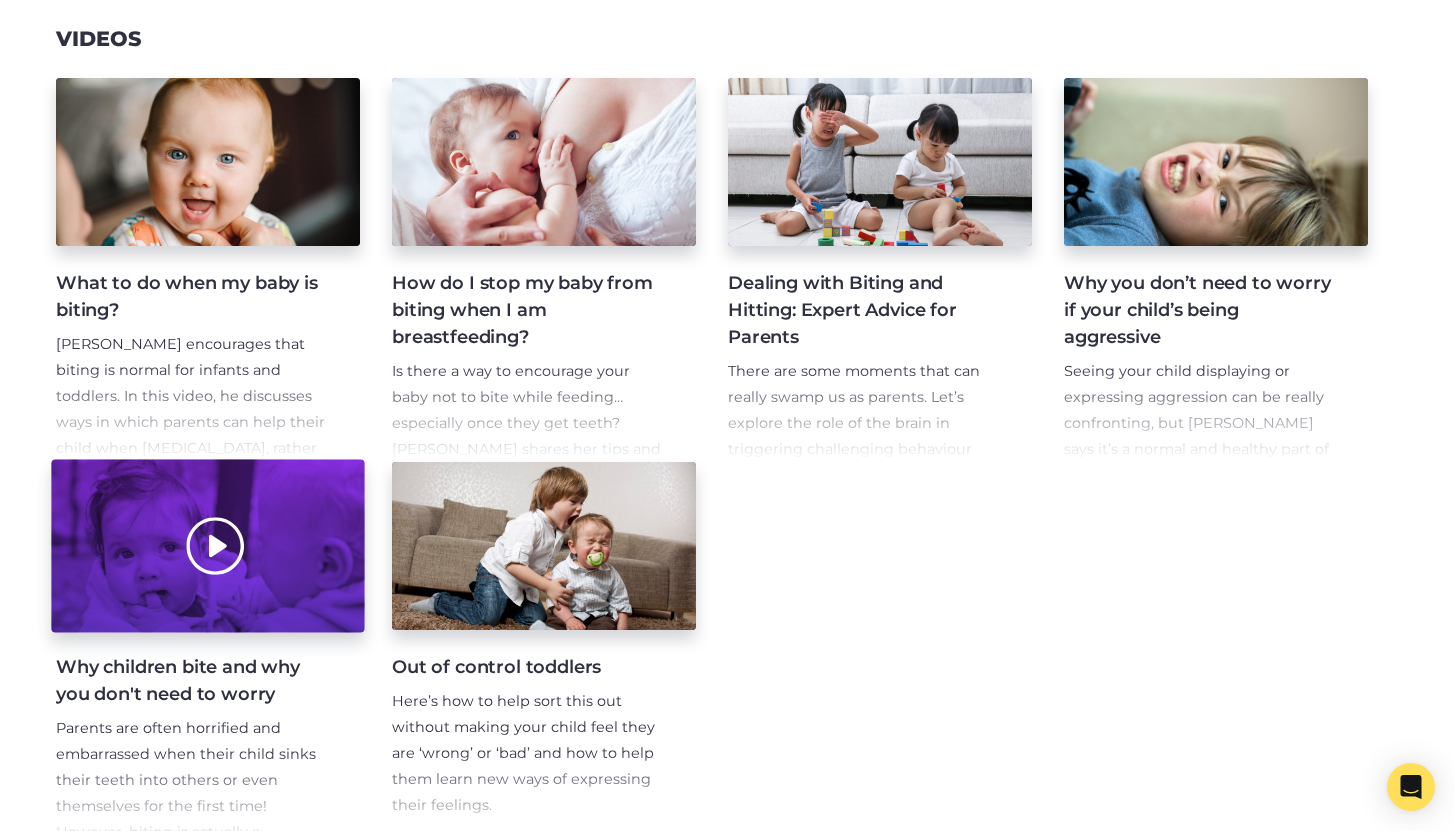 click at bounding box center (207, 546) 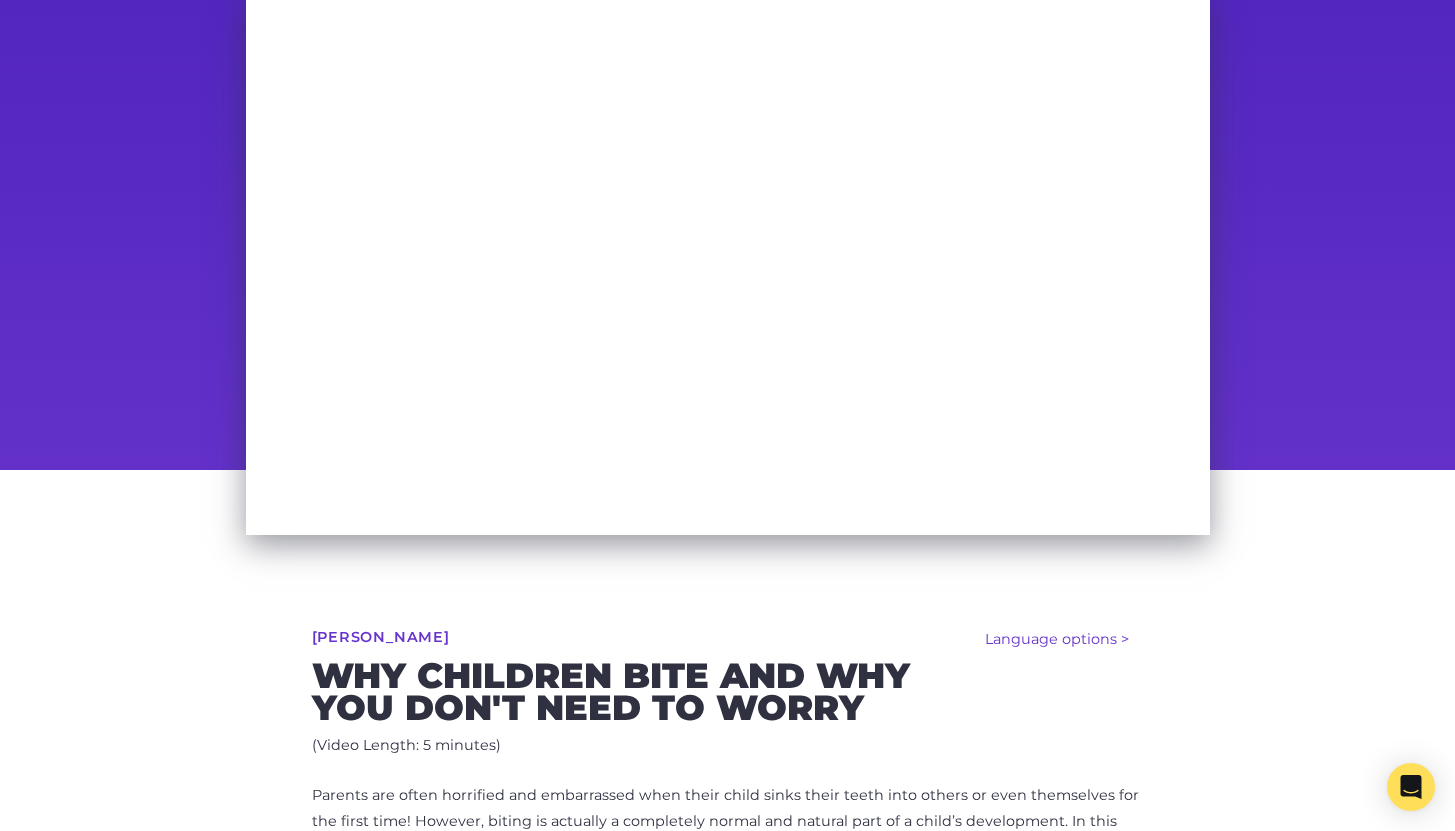 scroll, scrollTop: 185, scrollLeft: 0, axis: vertical 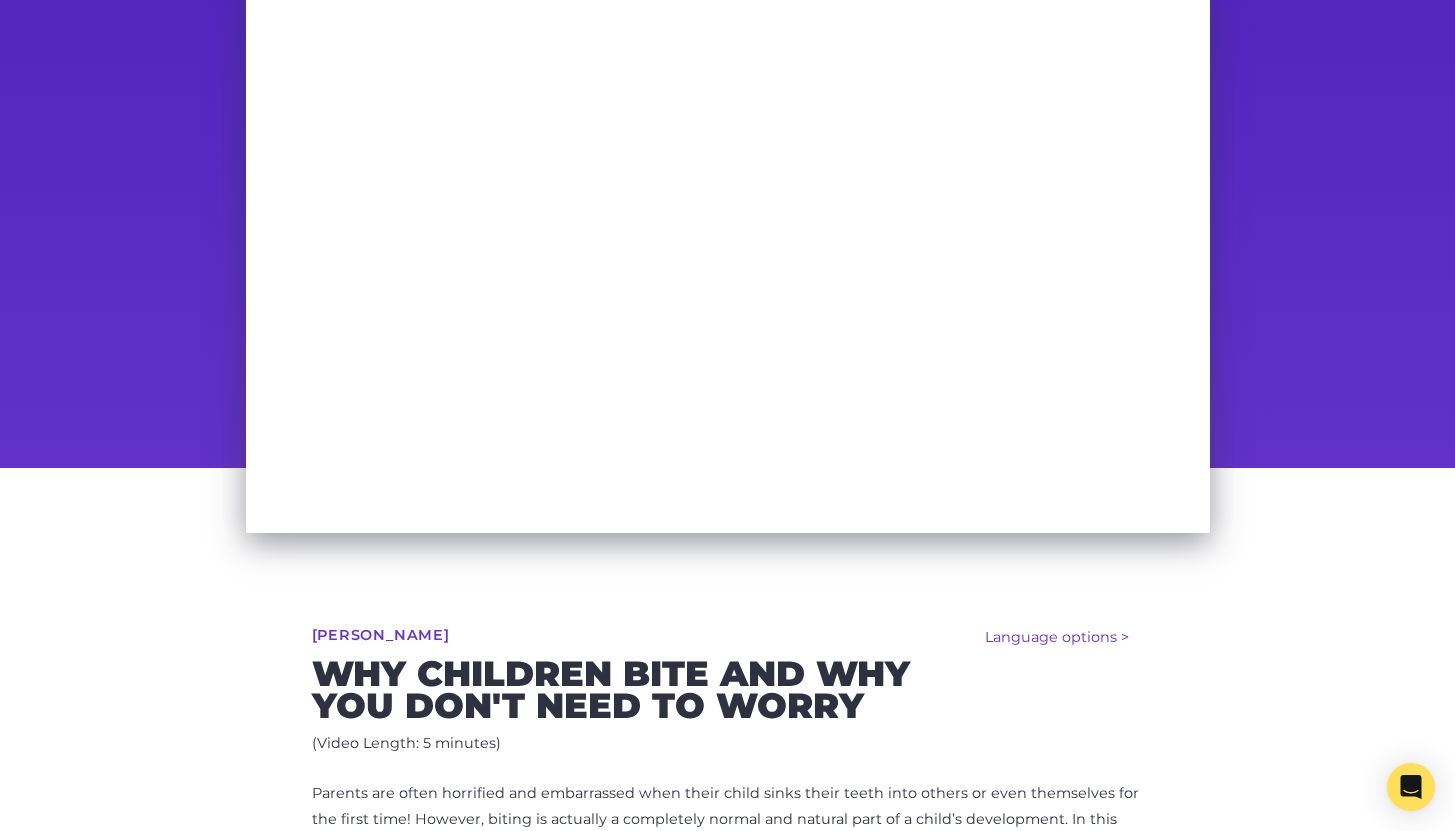 click on "Language options >   Español (Spanish)
عربى (Arabic)
हिन्दी (Hindi)
廣東話 (Cantonese)
普通话 (Mandarin)" at bounding box center [1057, 637] 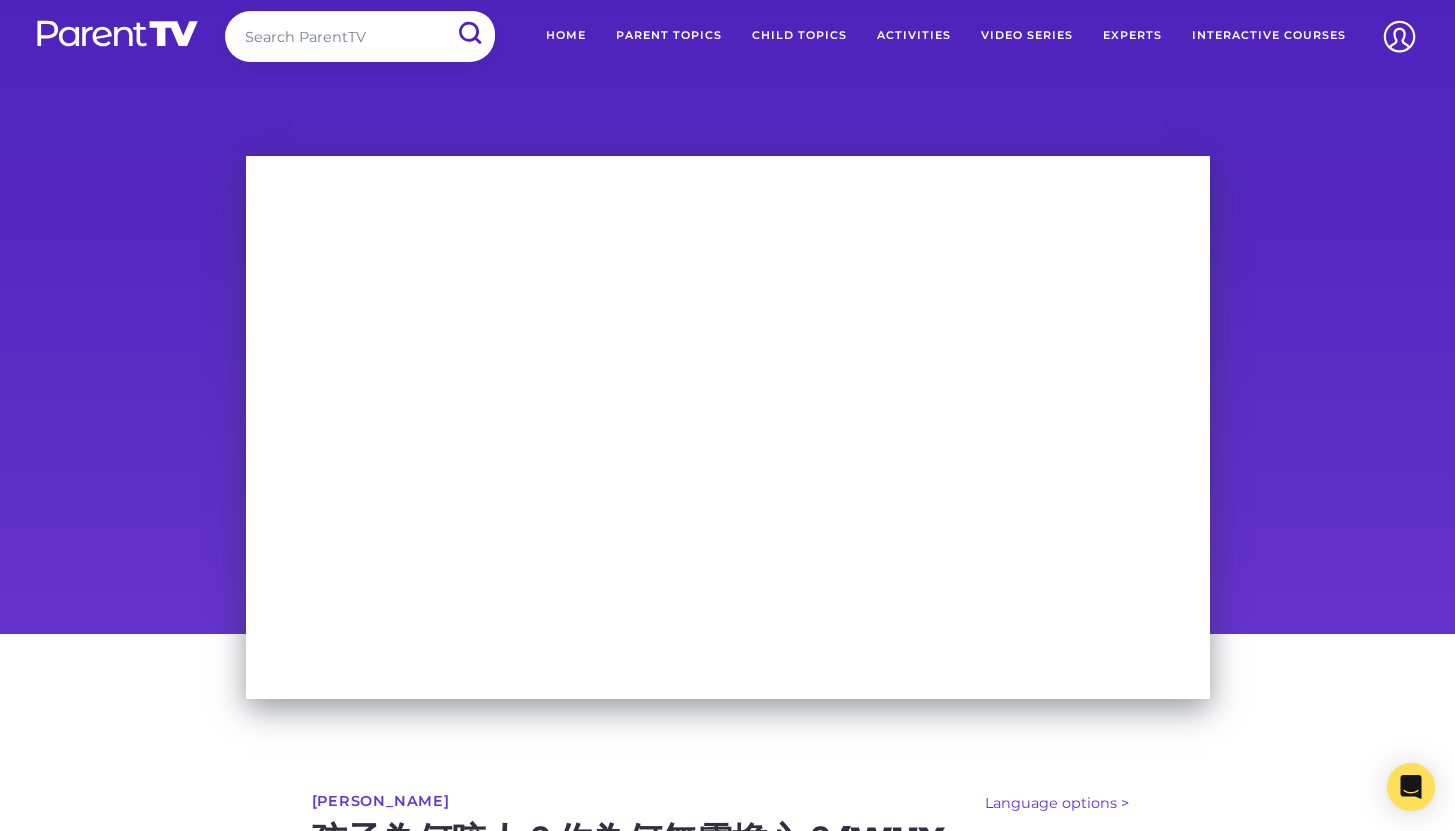 scroll, scrollTop: 0, scrollLeft: 0, axis: both 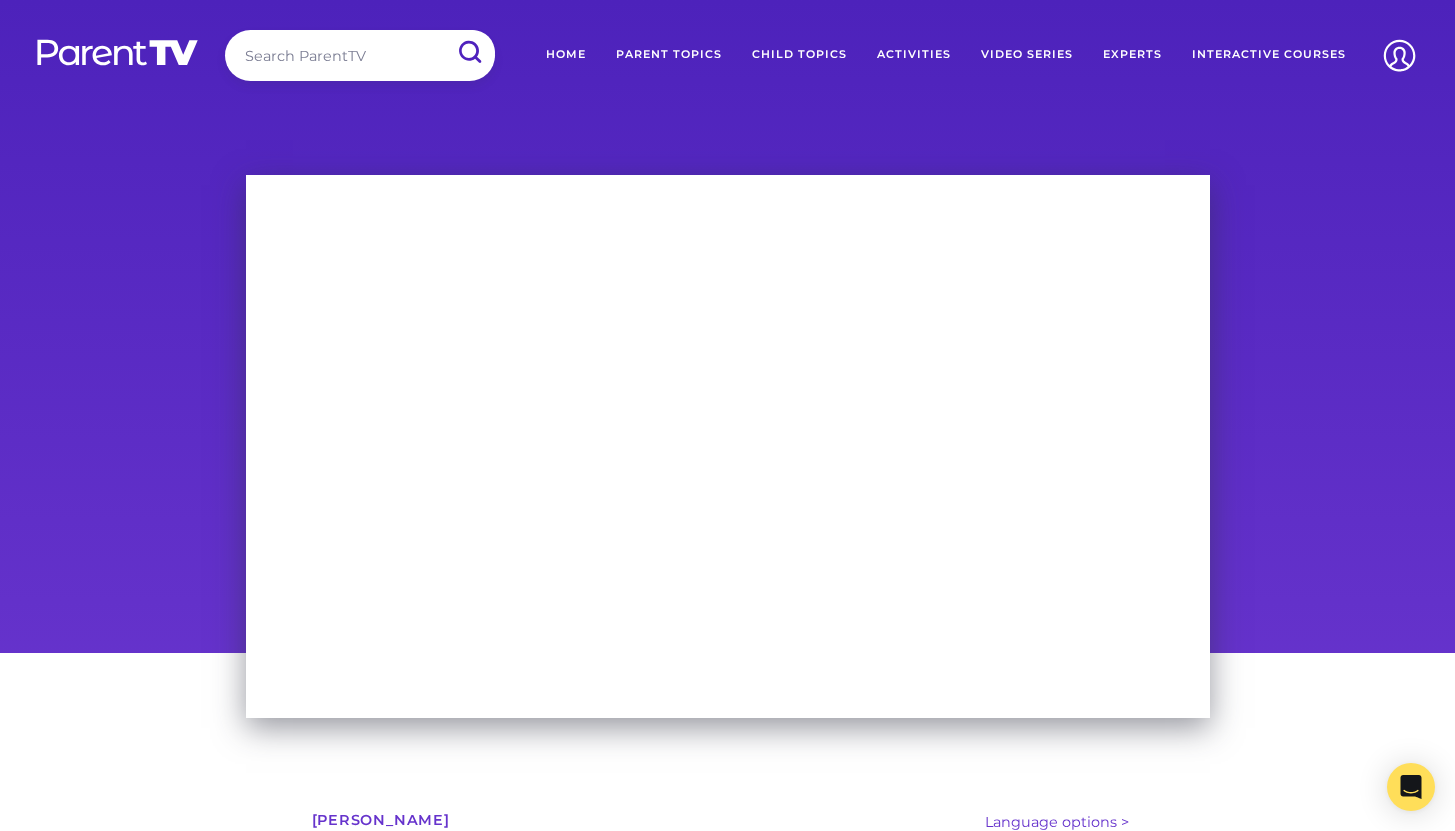 click on "Home" at bounding box center [566, 55] 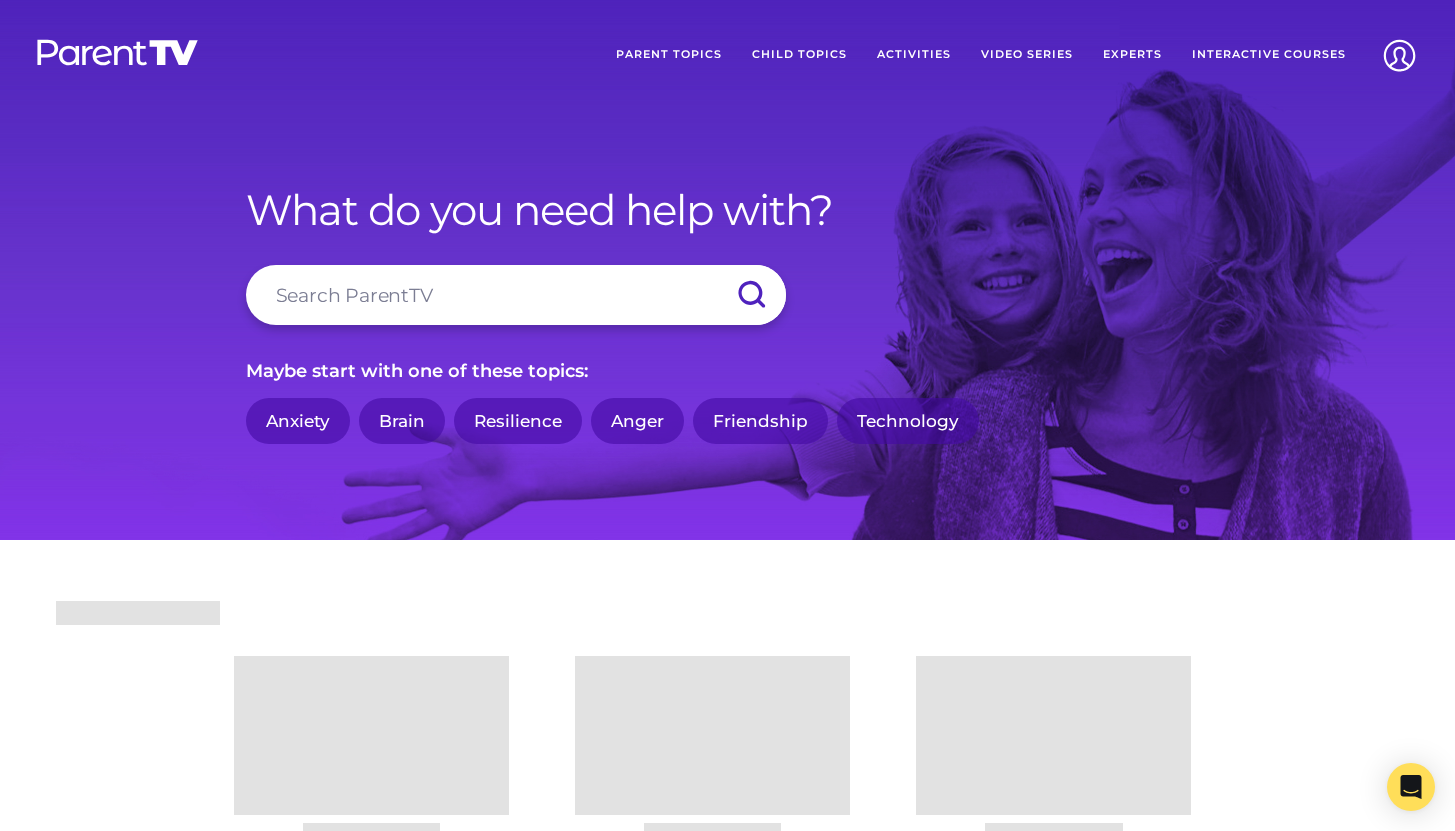 scroll, scrollTop: 0, scrollLeft: 0, axis: both 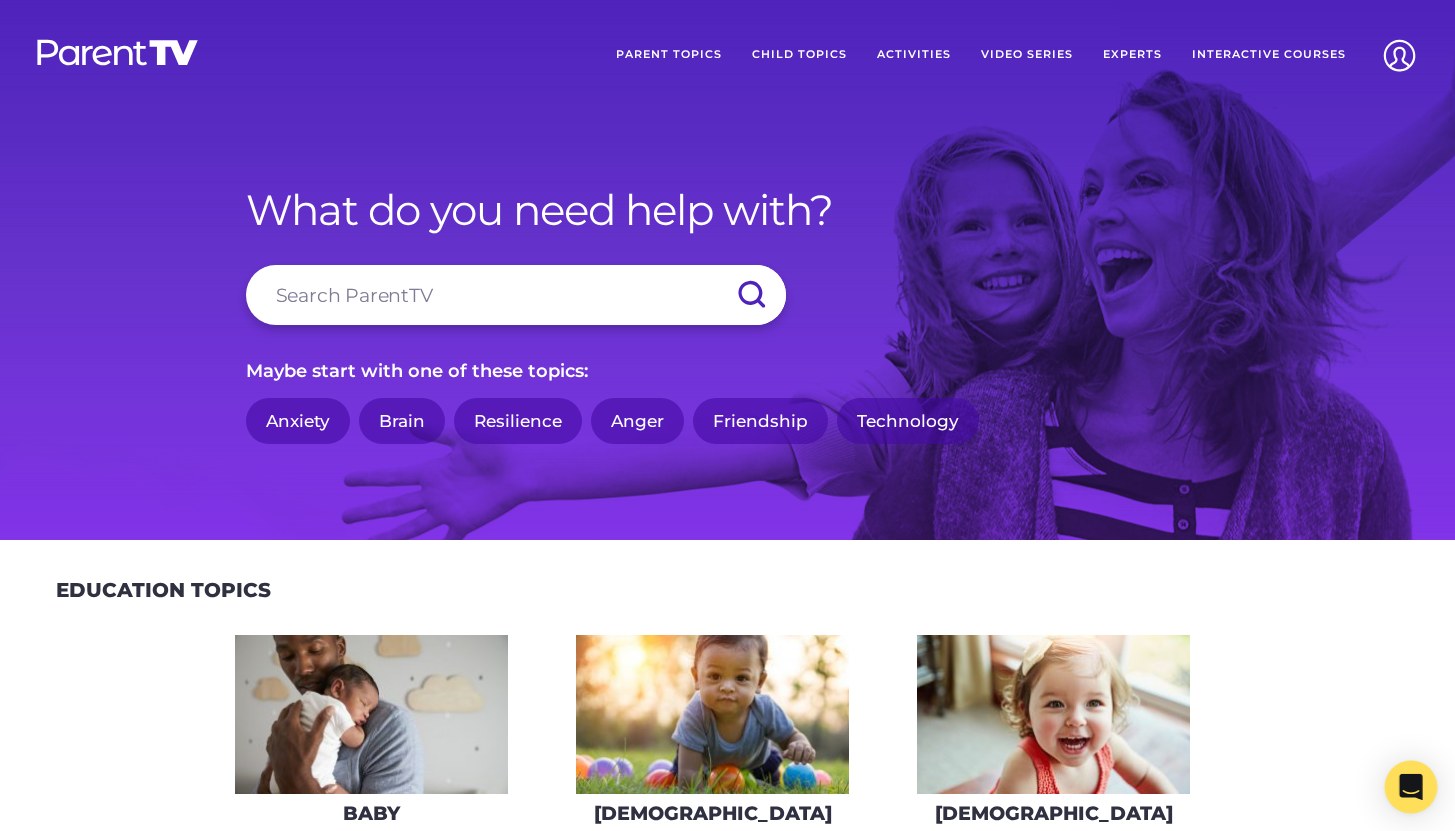 click 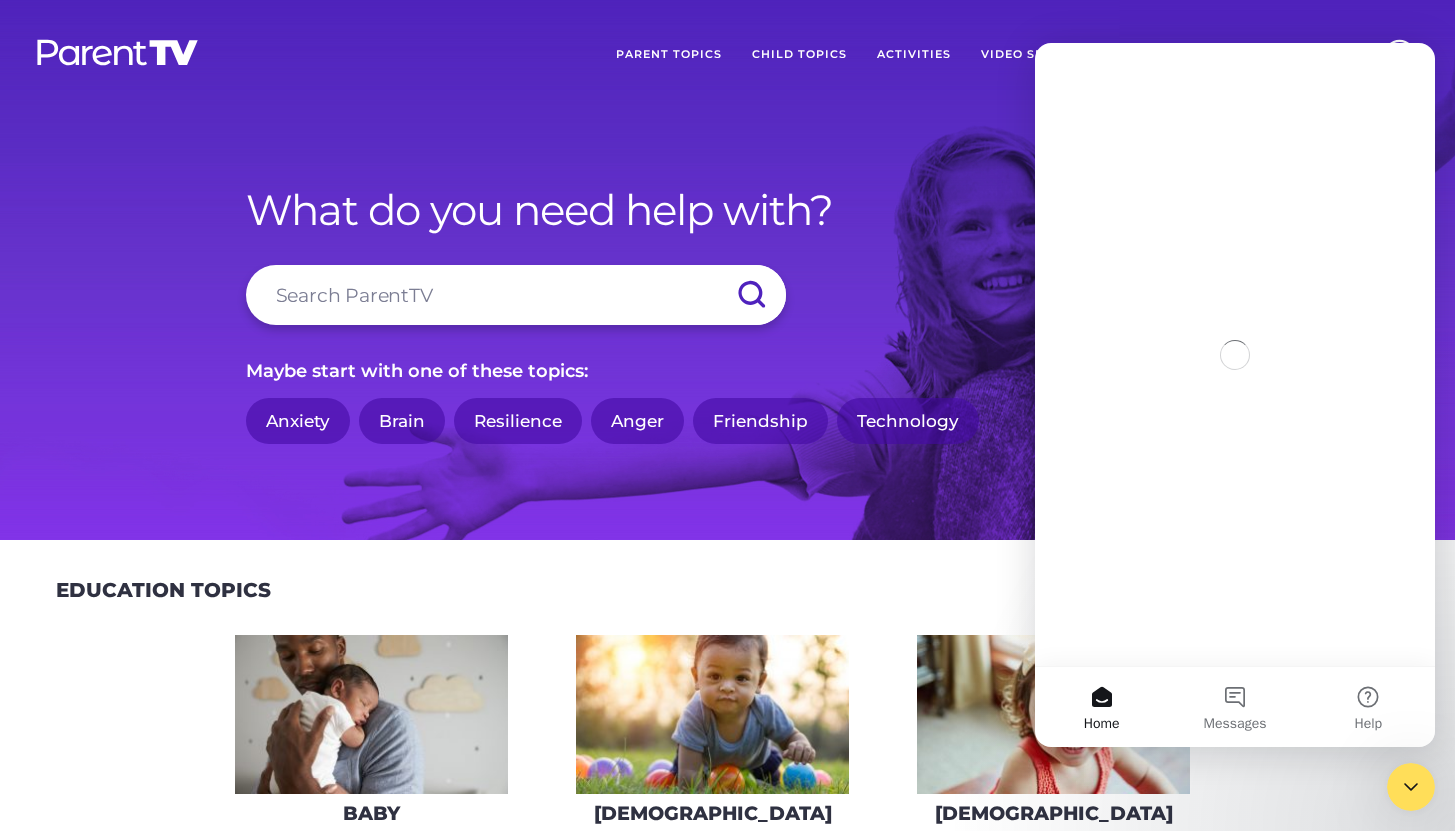 scroll, scrollTop: 0, scrollLeft: 0, axis: both 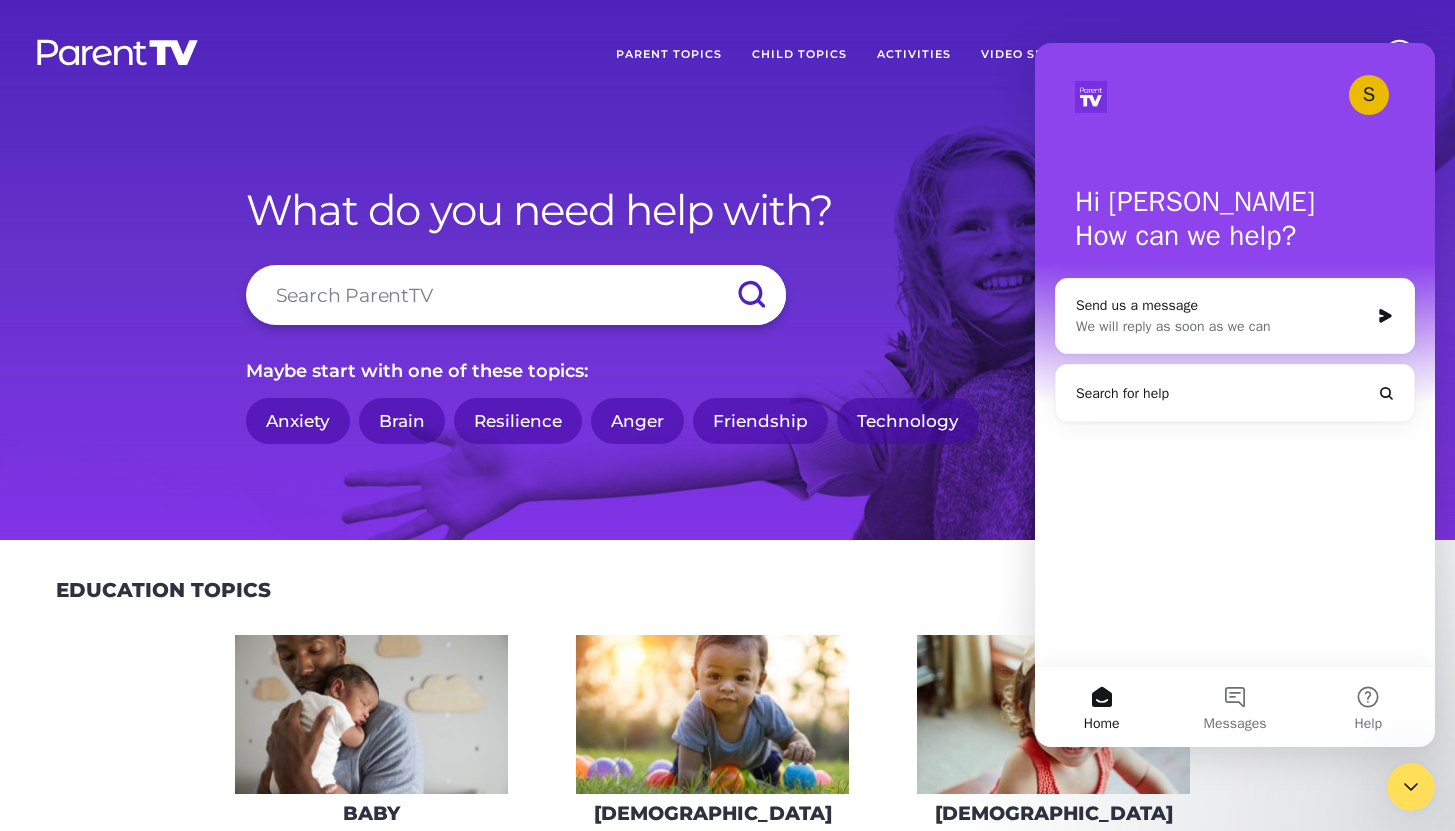 click on "Search for help" at bounding box center (1122, 393) 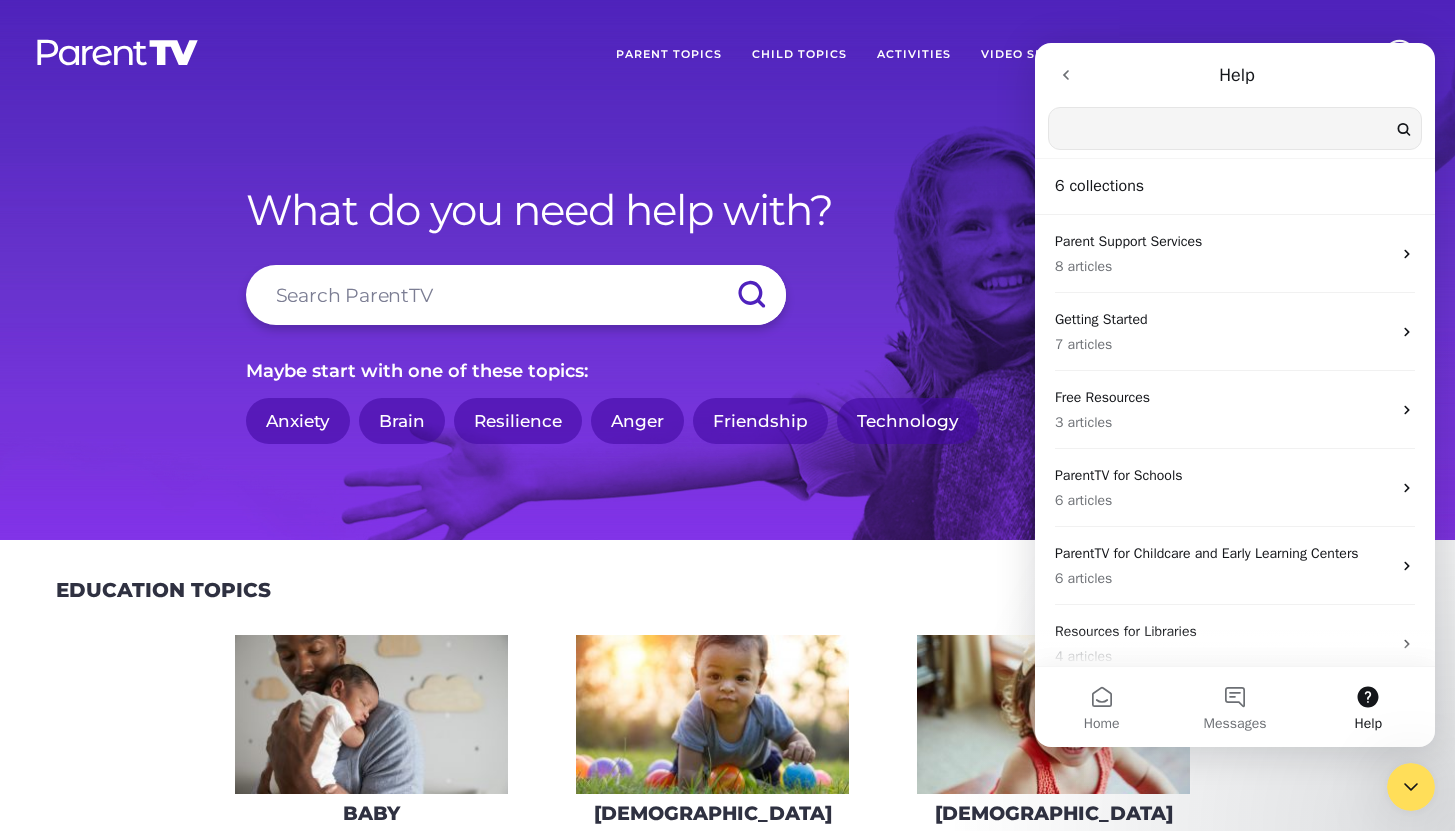 scroll, scrollTop: 0, scrollLeft: 0, axis: both 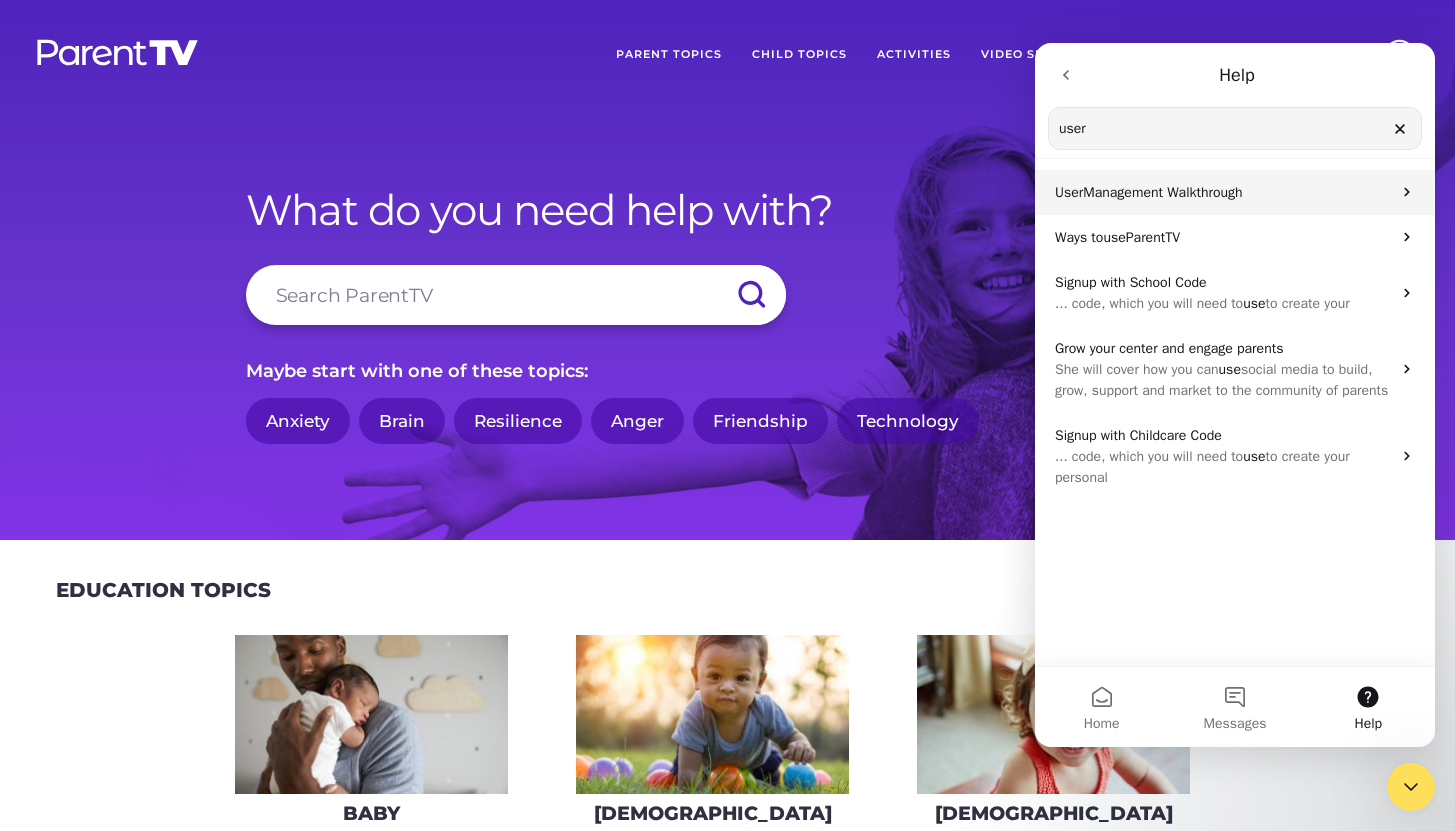 type on "user" 